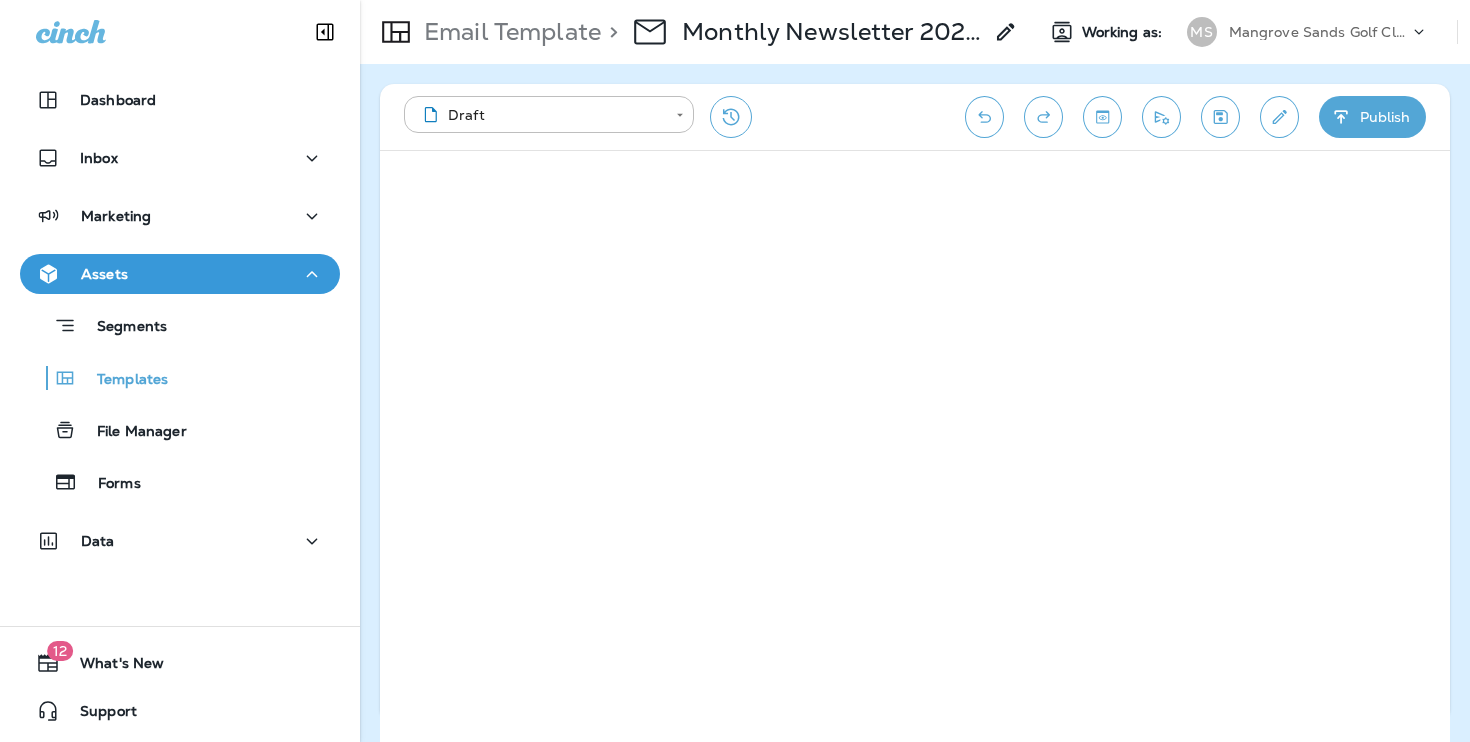 scroll, scrollTop: 0, scrollLeft: 0, axis: both 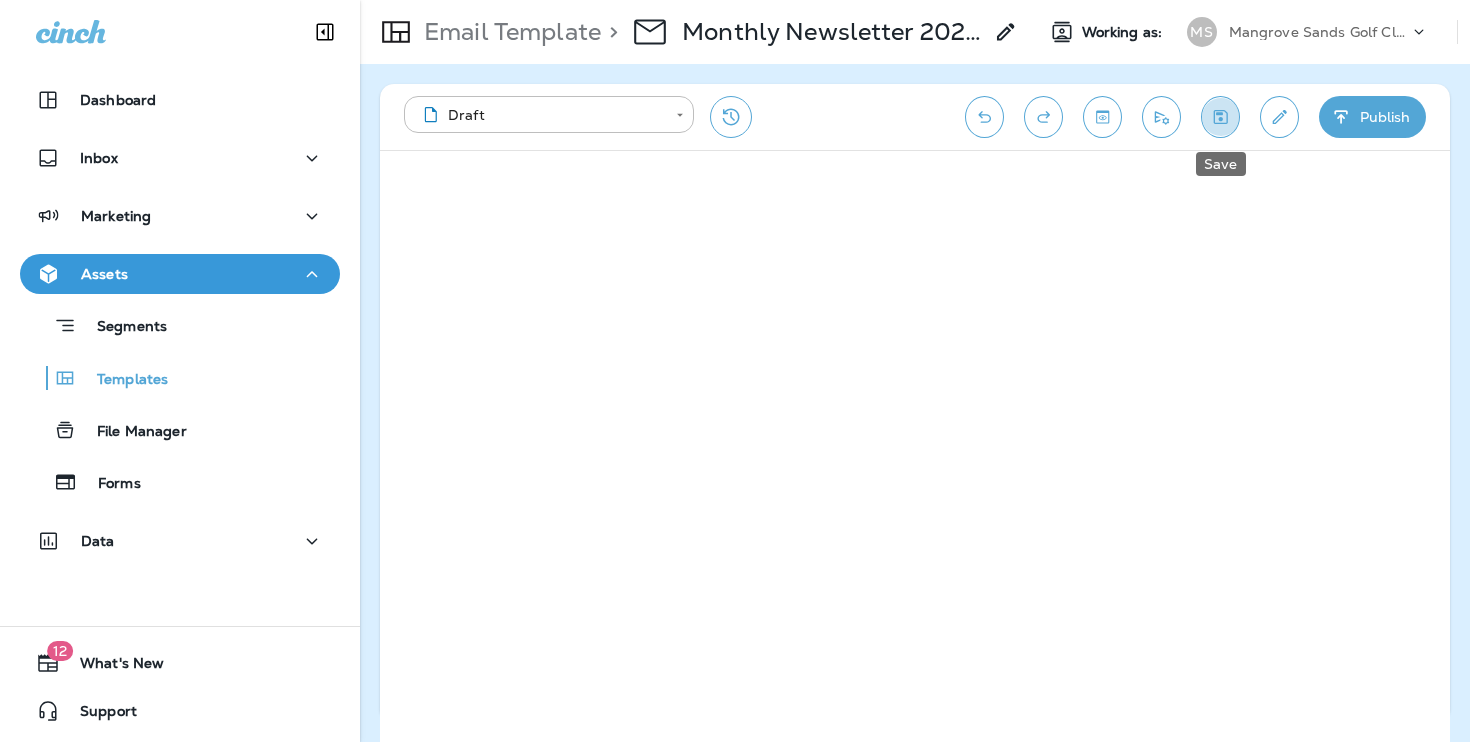 click at bounding box center [1220, 117] 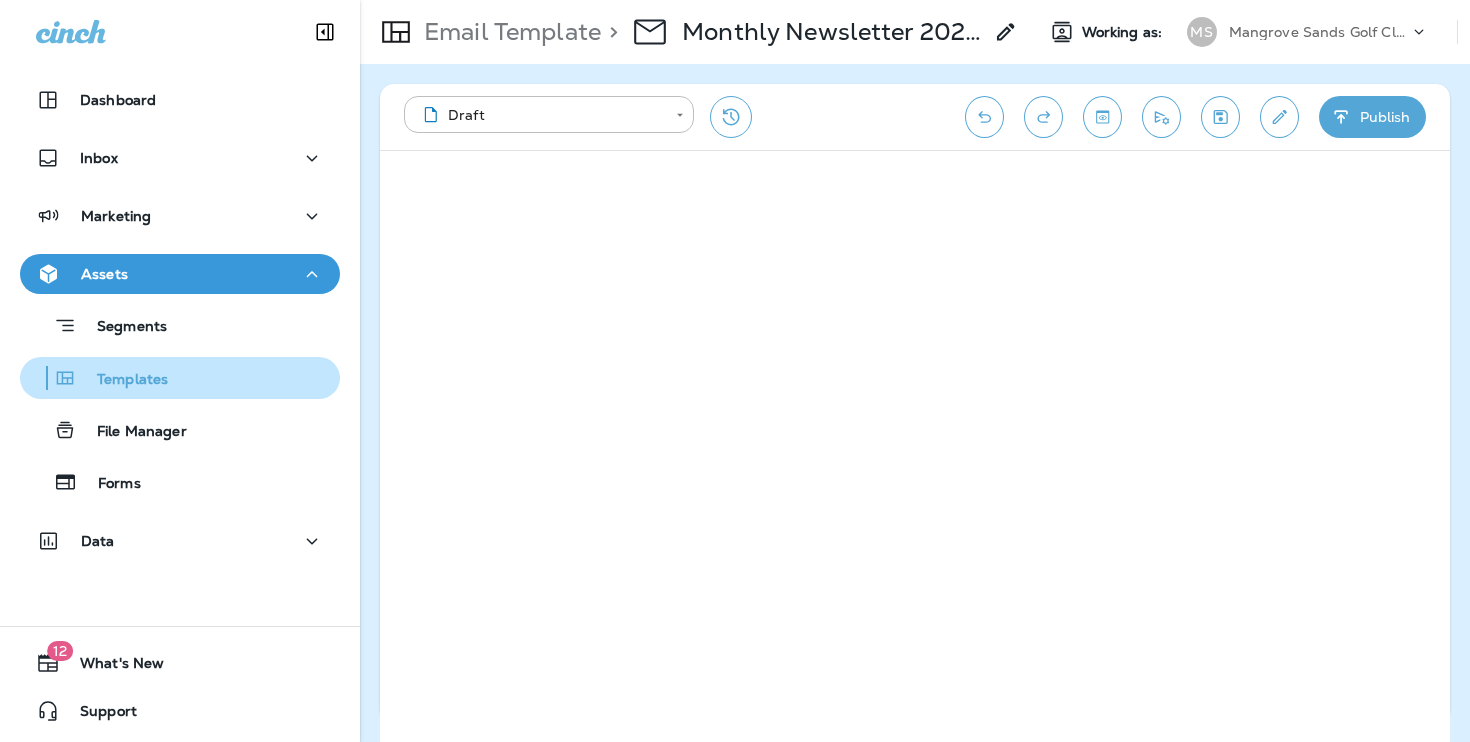 click on "Templates" at bounding box center [180, 325] 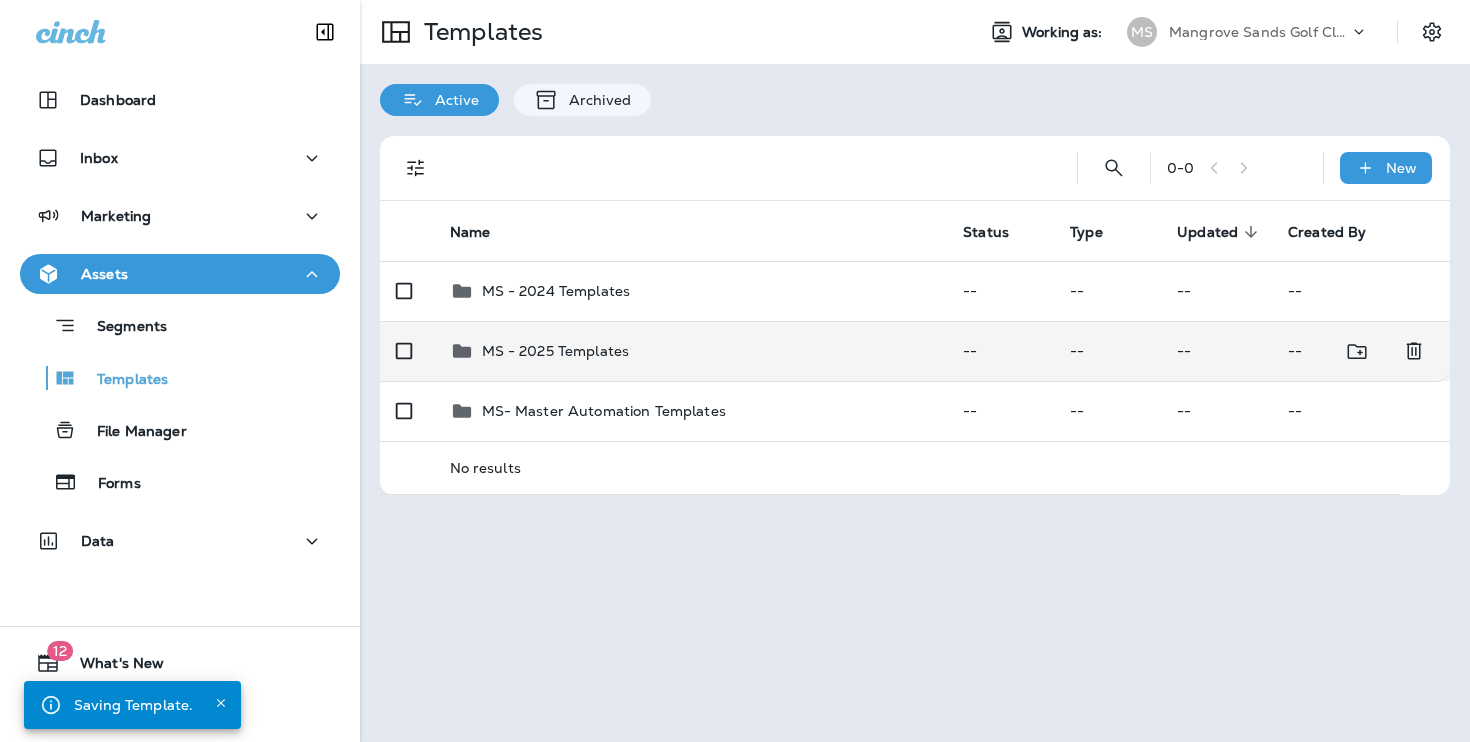 click on "MS - 2025 Templates" at bounding box center (691, 291) 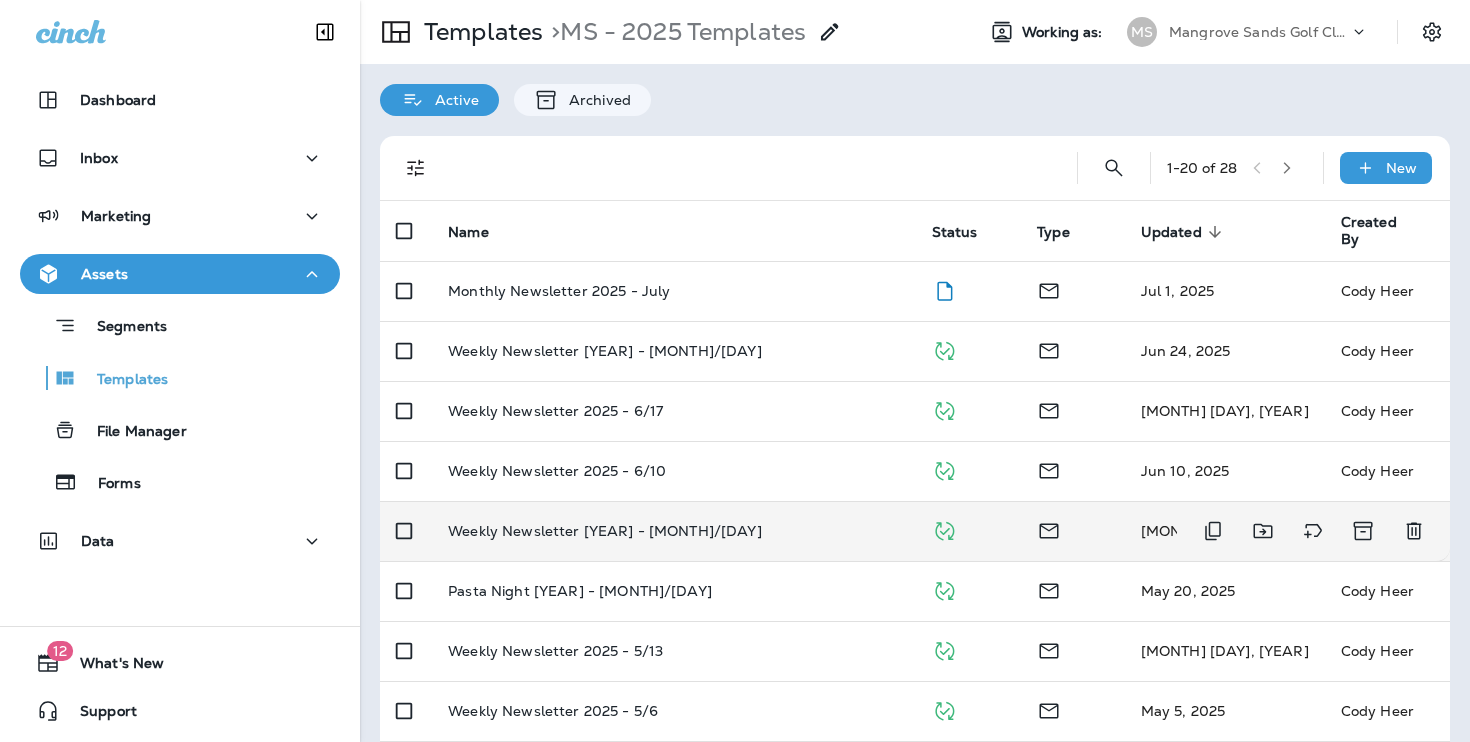 click on "Weekly Newsletter [YEAR] - [MONTH]/[DAY]" at bounding box center [674, 291] 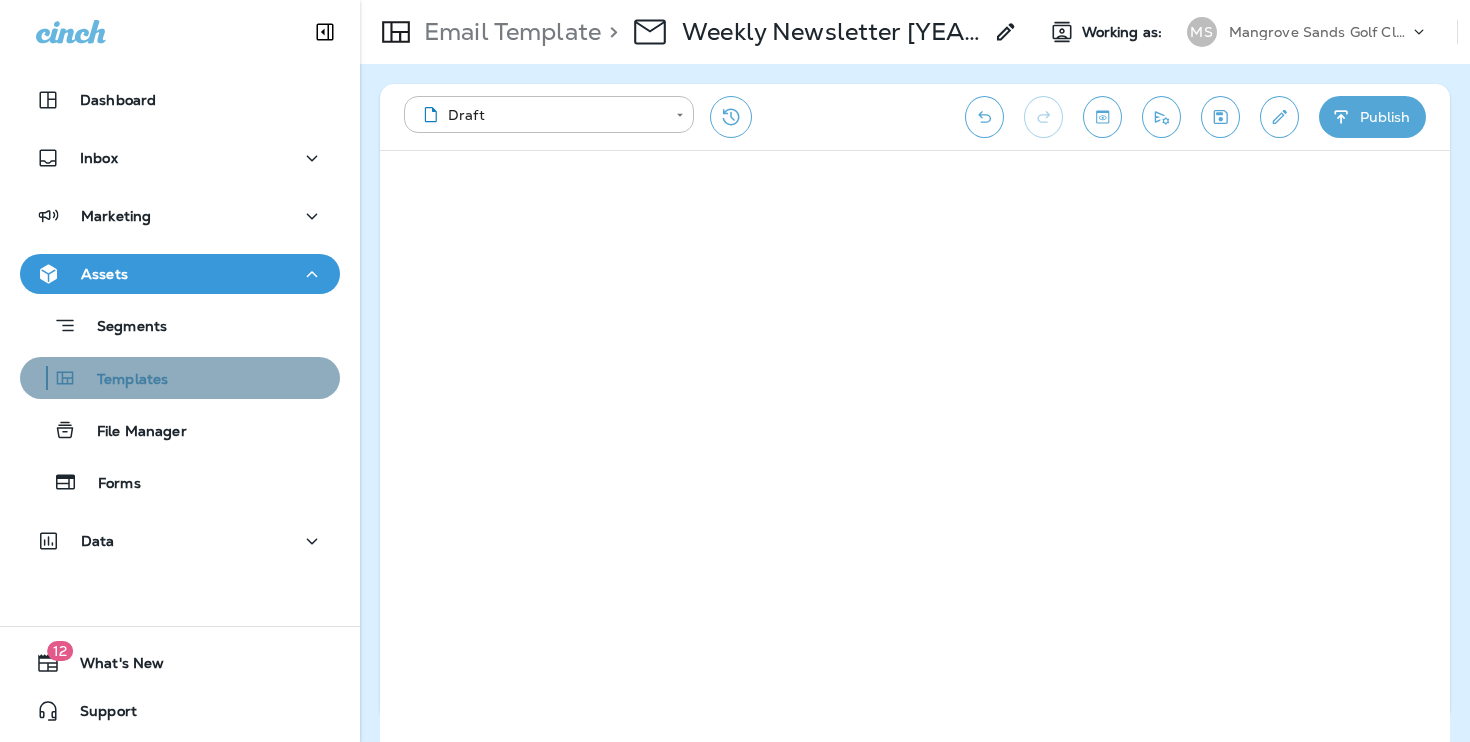 click on "Templates" at bounding box center [180, 325] 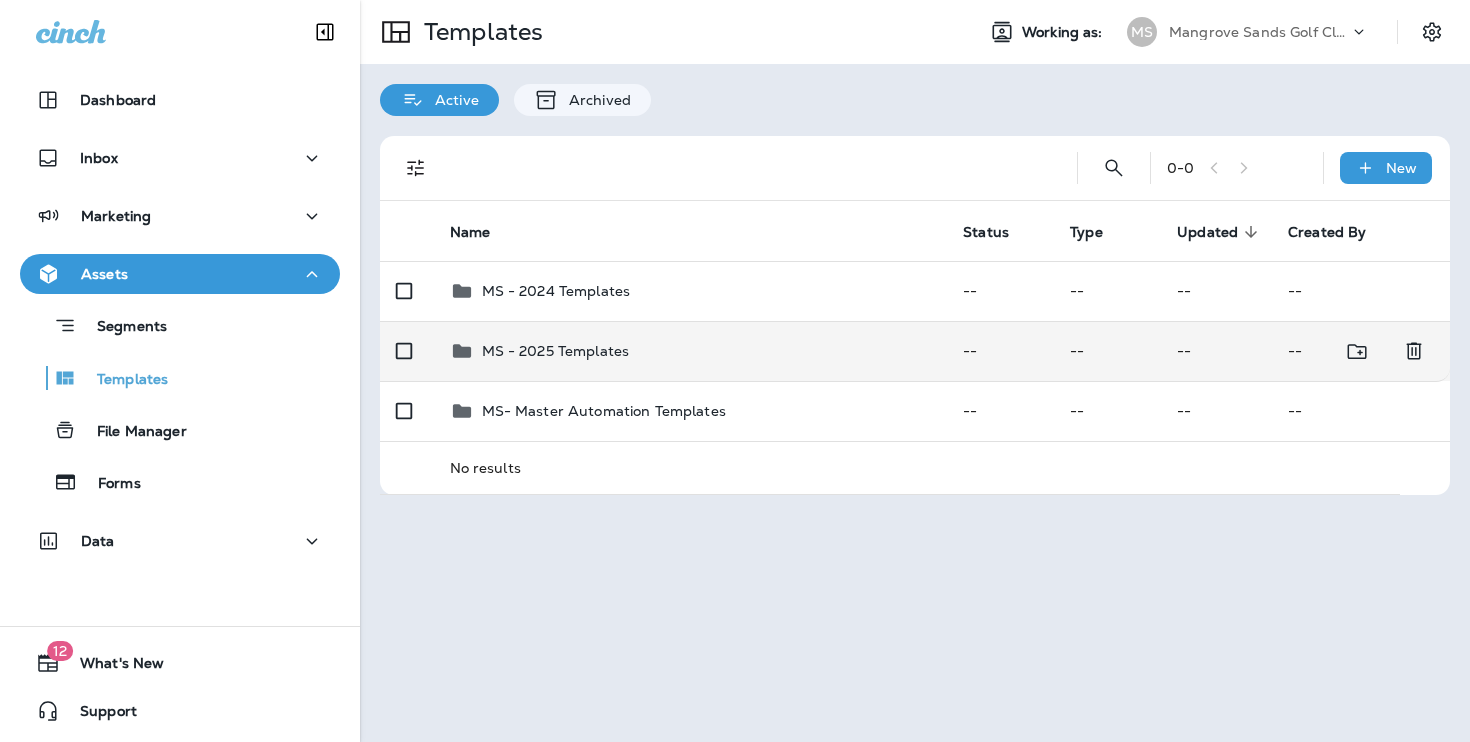 click on "MS - 2025 Templates" at bounding box center [691, 291] 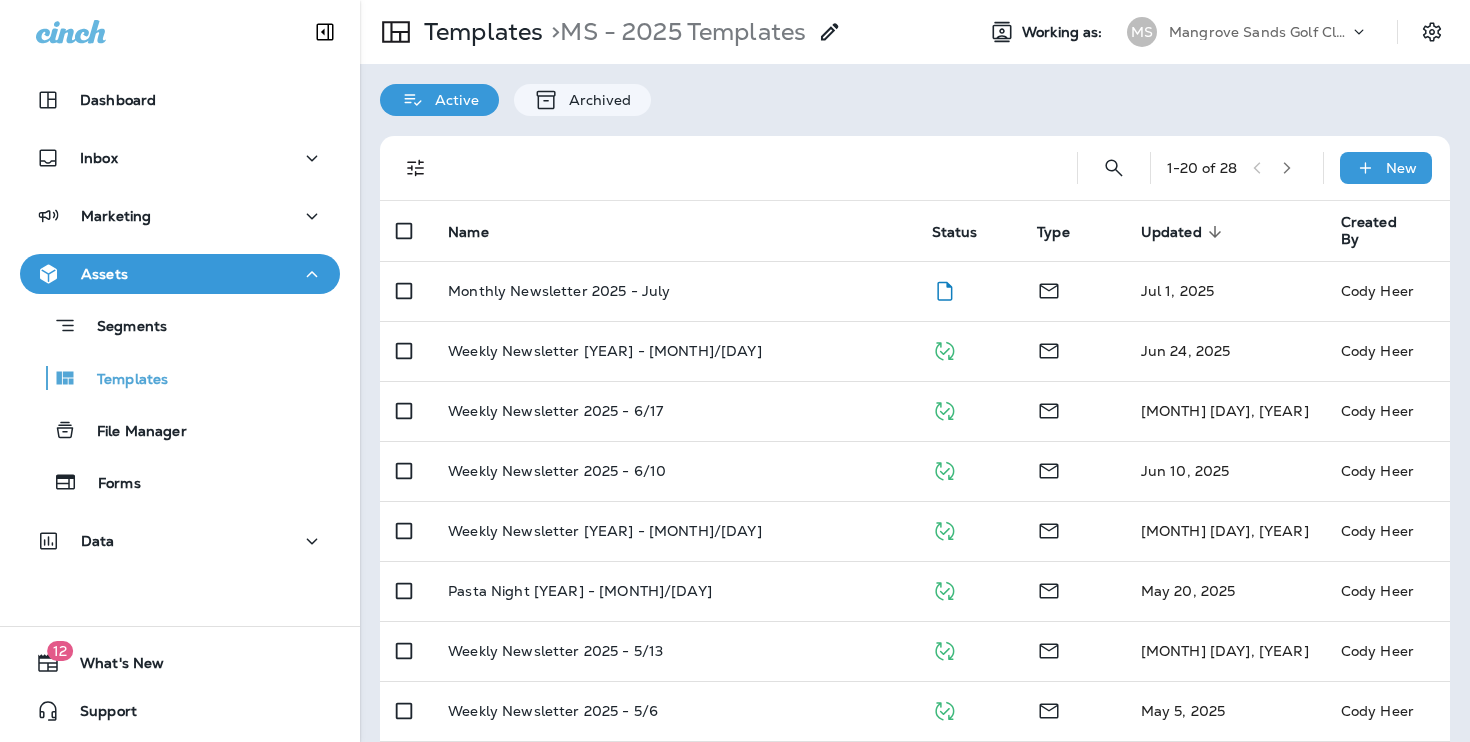 click on "Monthly Newsletter 2025 - July" at bounding box center [674, 291] 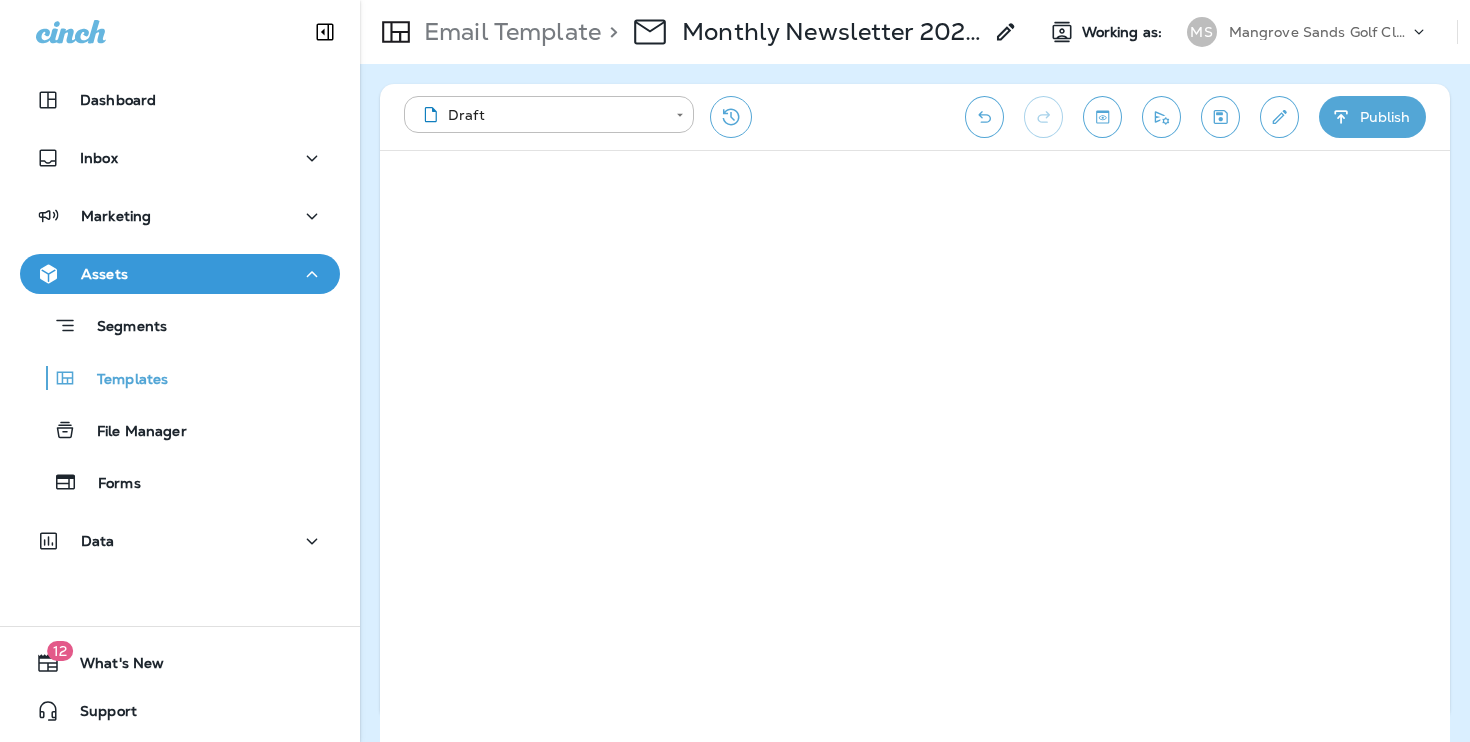click at bounding box center (1220, 117) 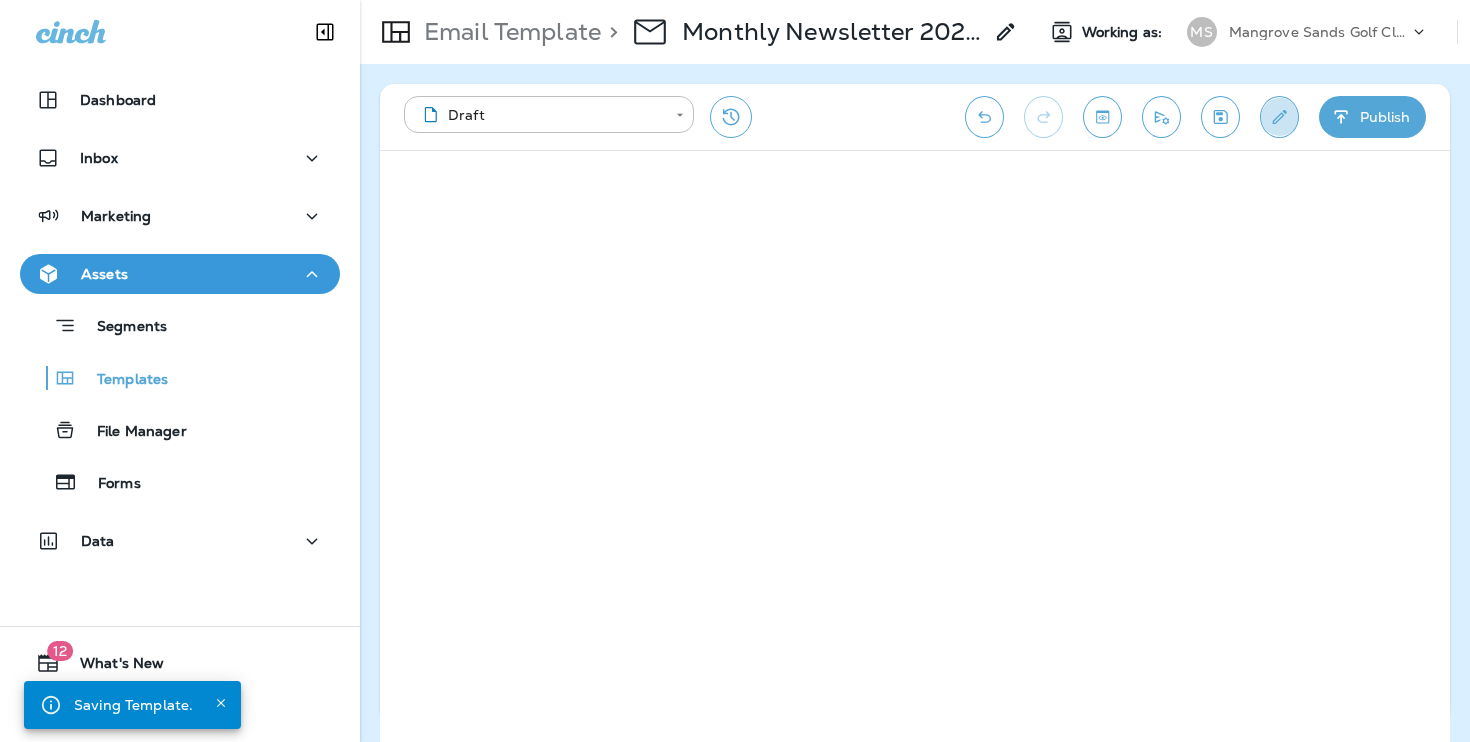 click at bounding box center (1279, 117) 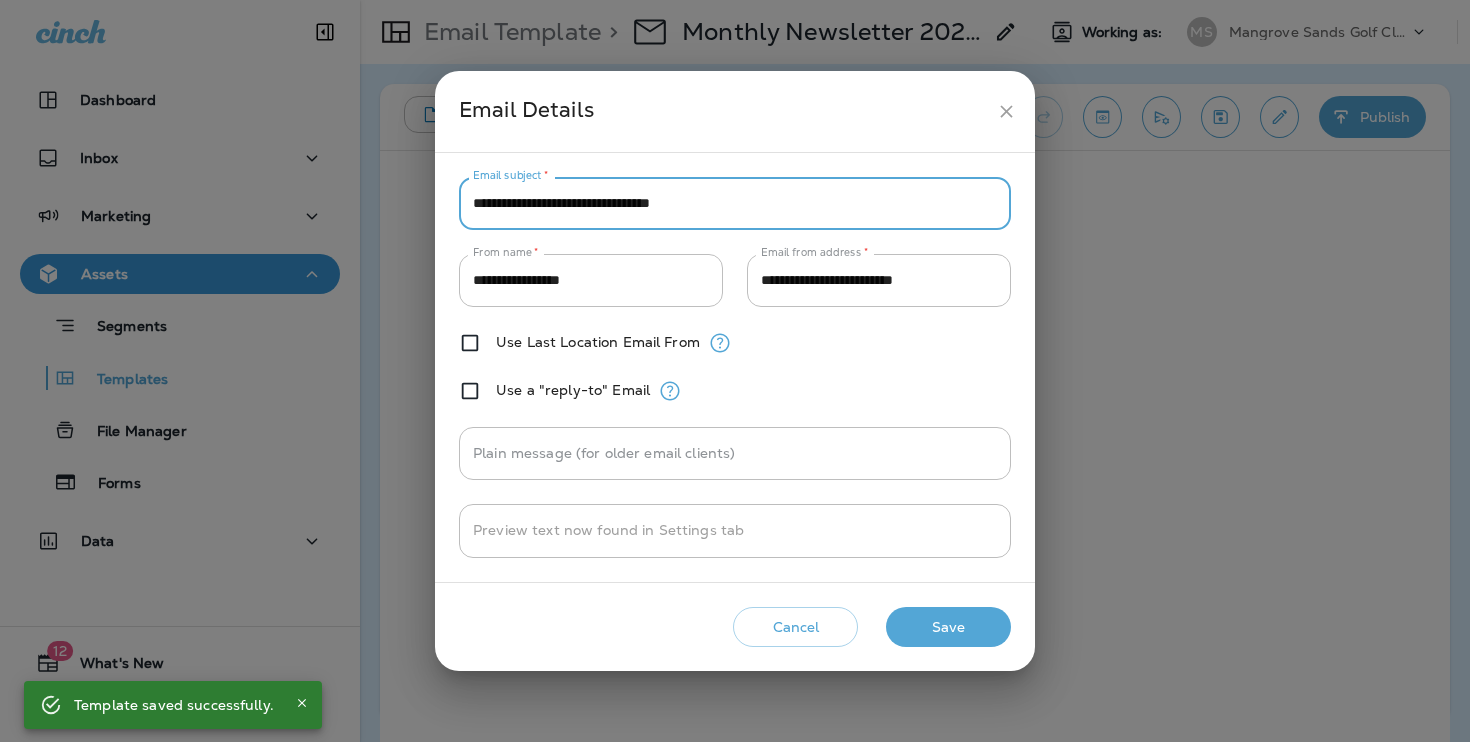 click on "**********" at bounding box center [735, 203] 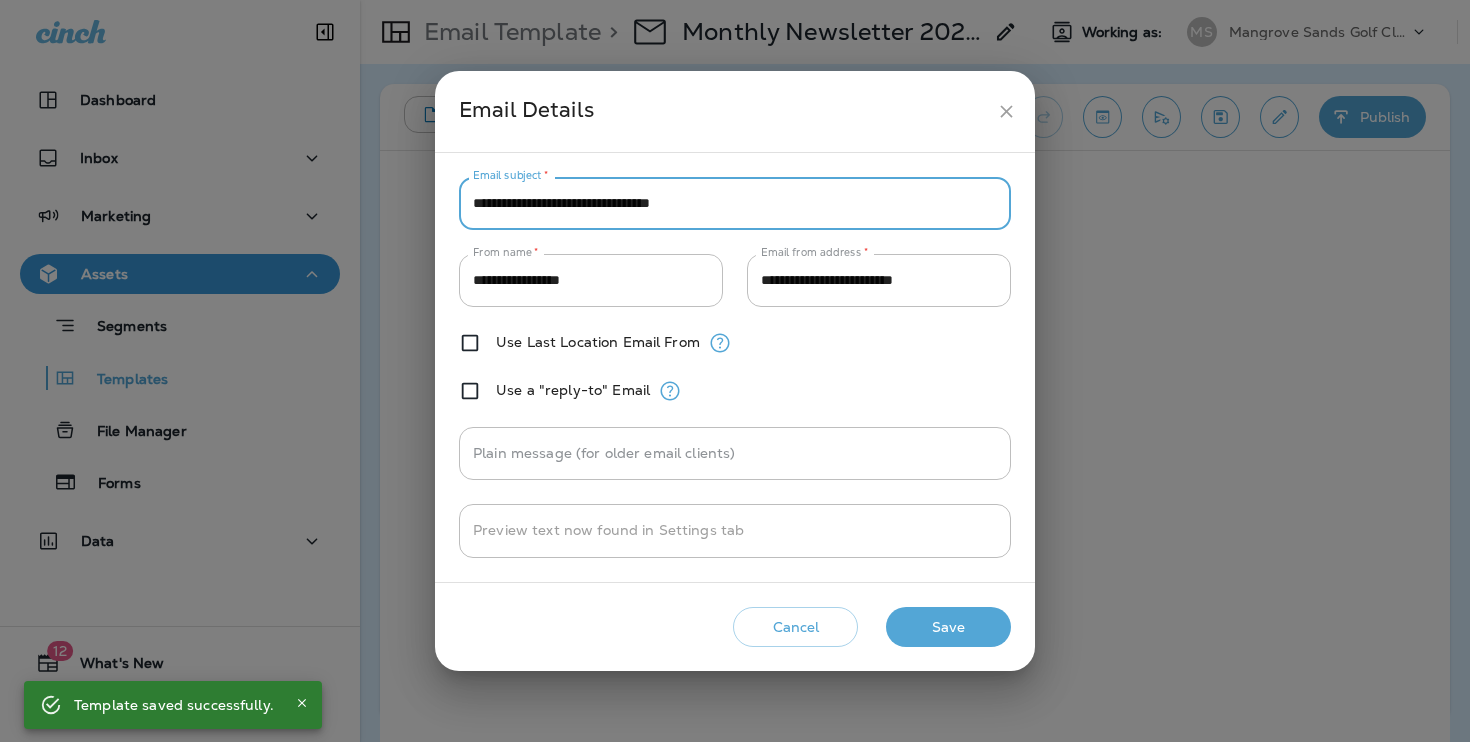 click on "**********" at bounding box center [735, 203] 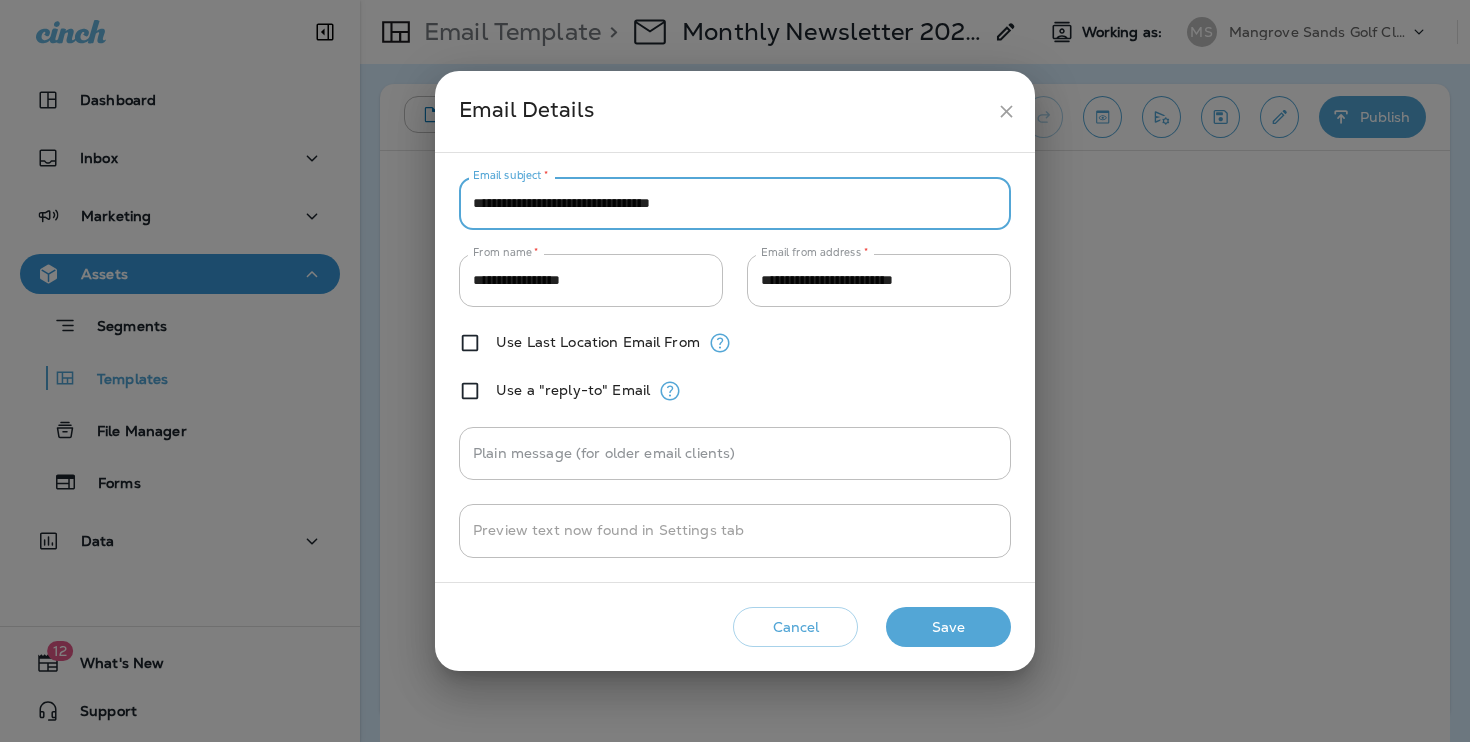 click on "**********" at bounding box center (735, 203) 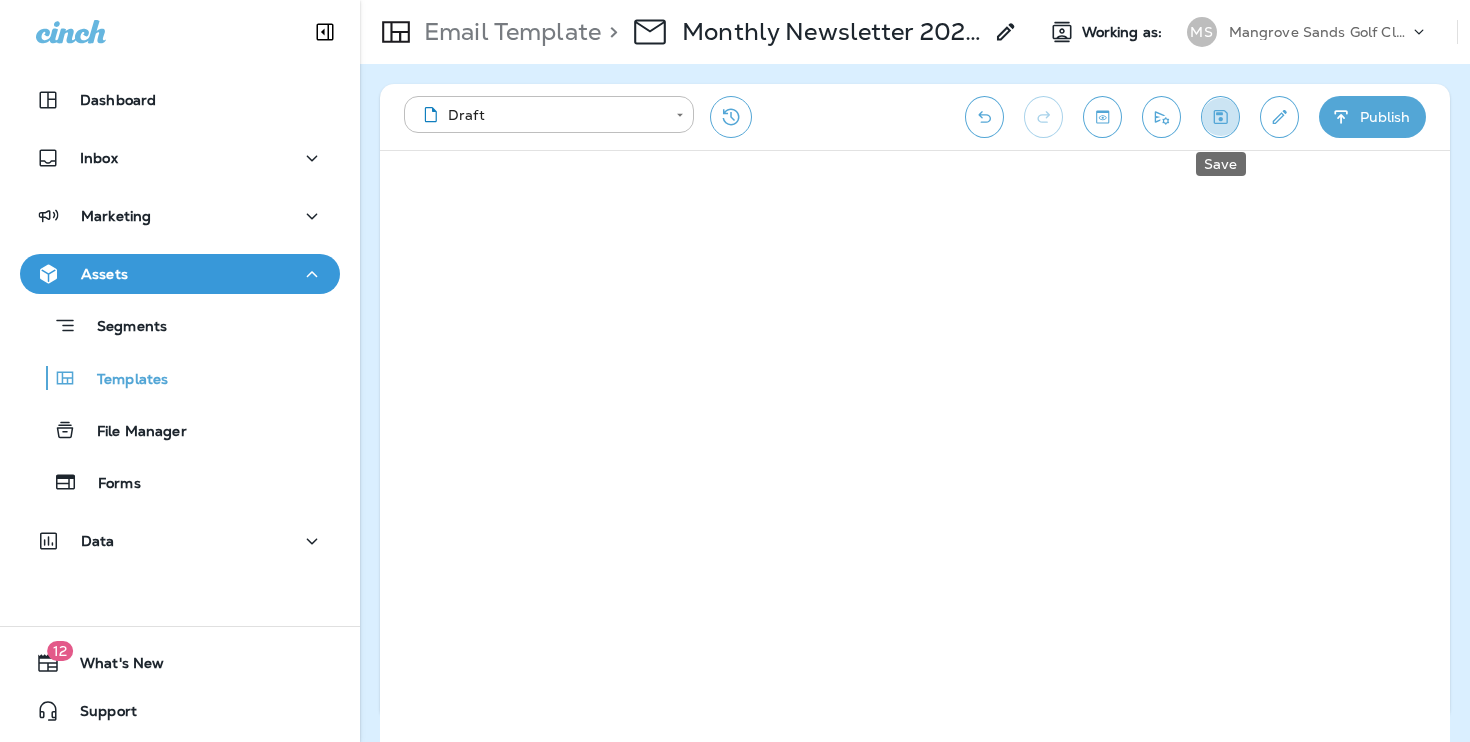 click at bounding box center (1220, 117) 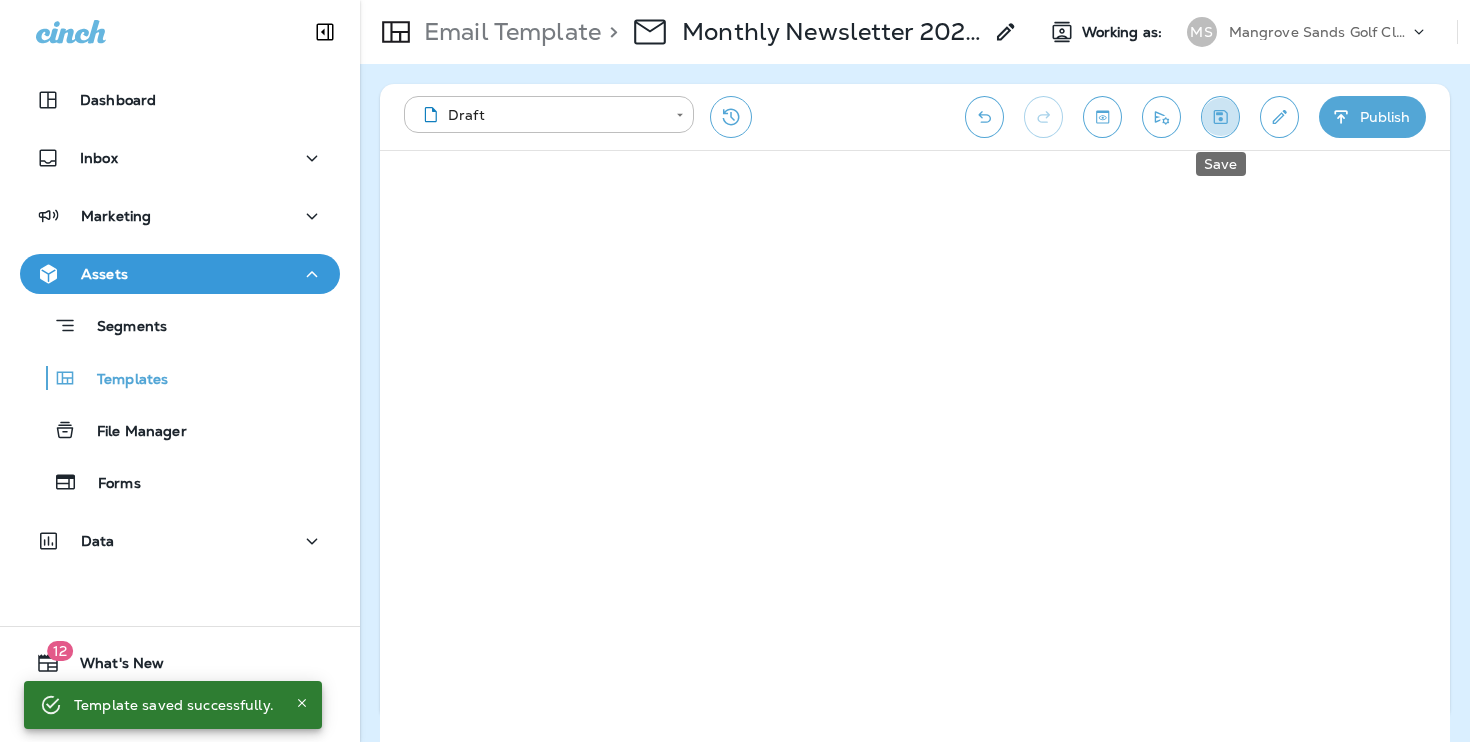 click at bounding box center [1220, 117] 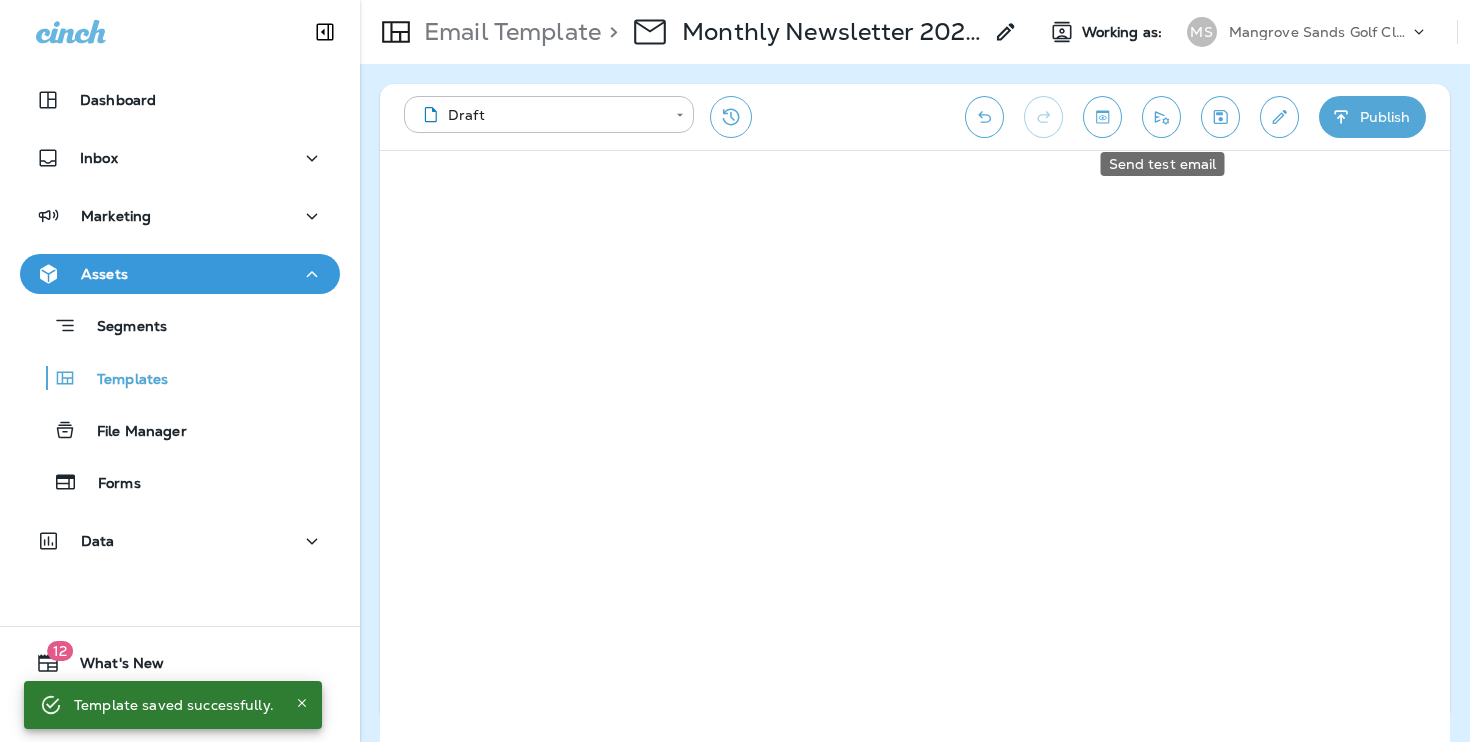 click at bounding box center (1161, 117) 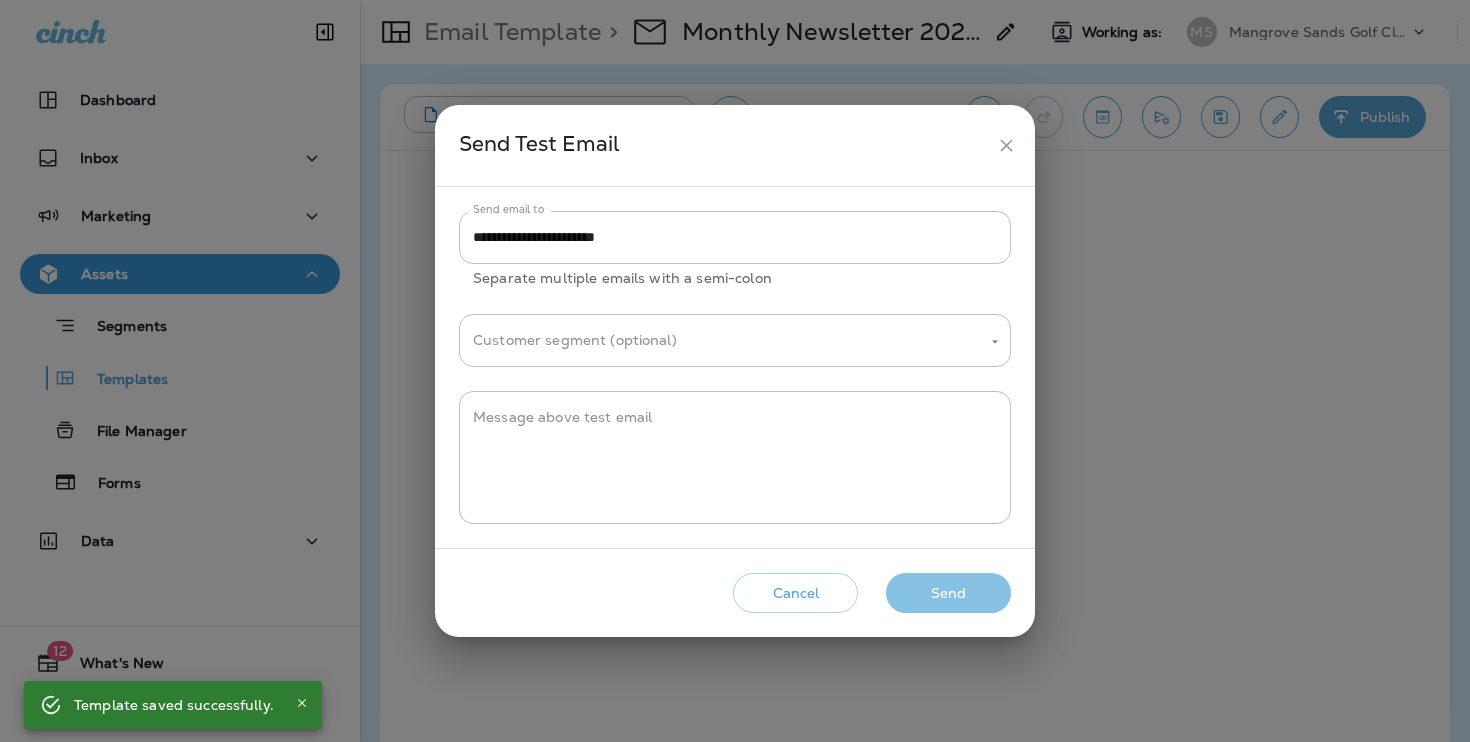 click on "Send" at bounding box center [948, 593] 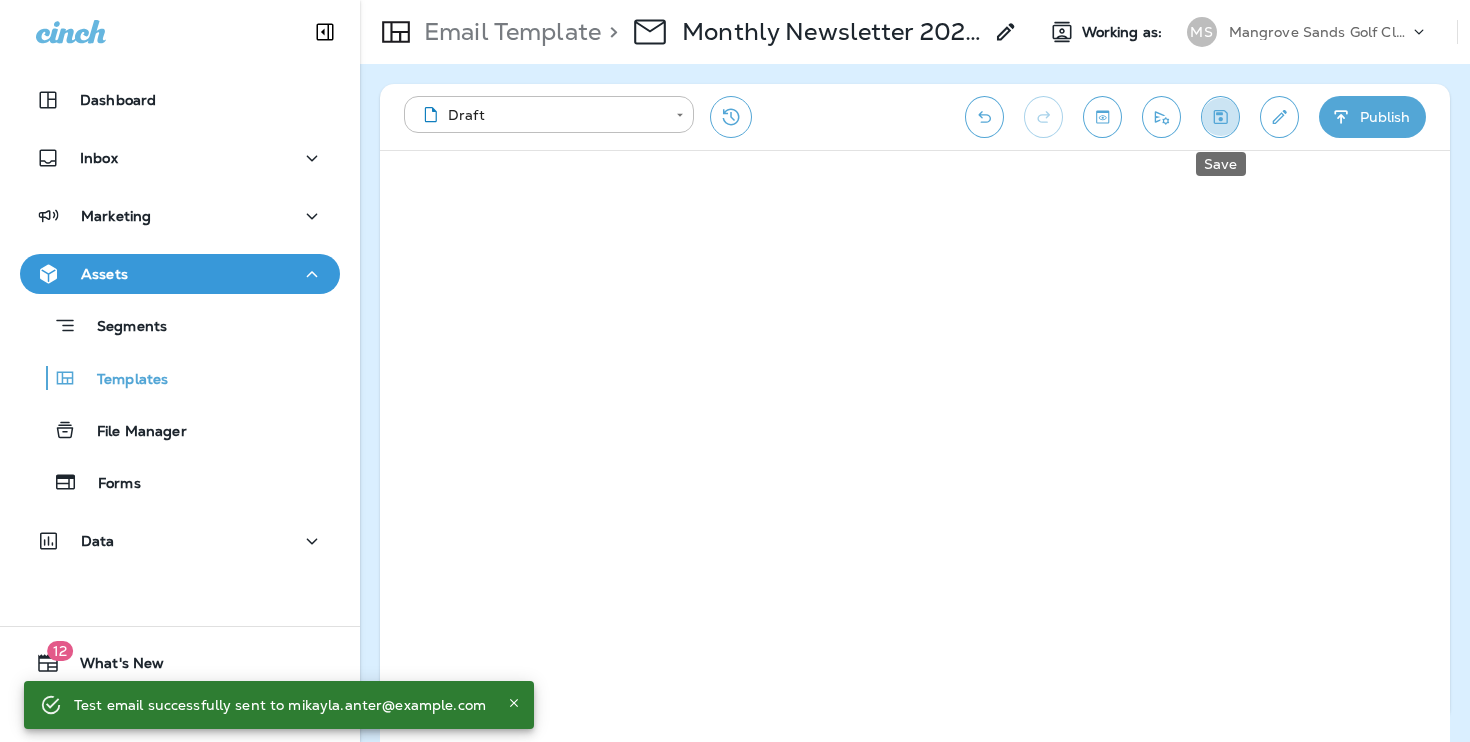 click at bounding box center [1220, 117] 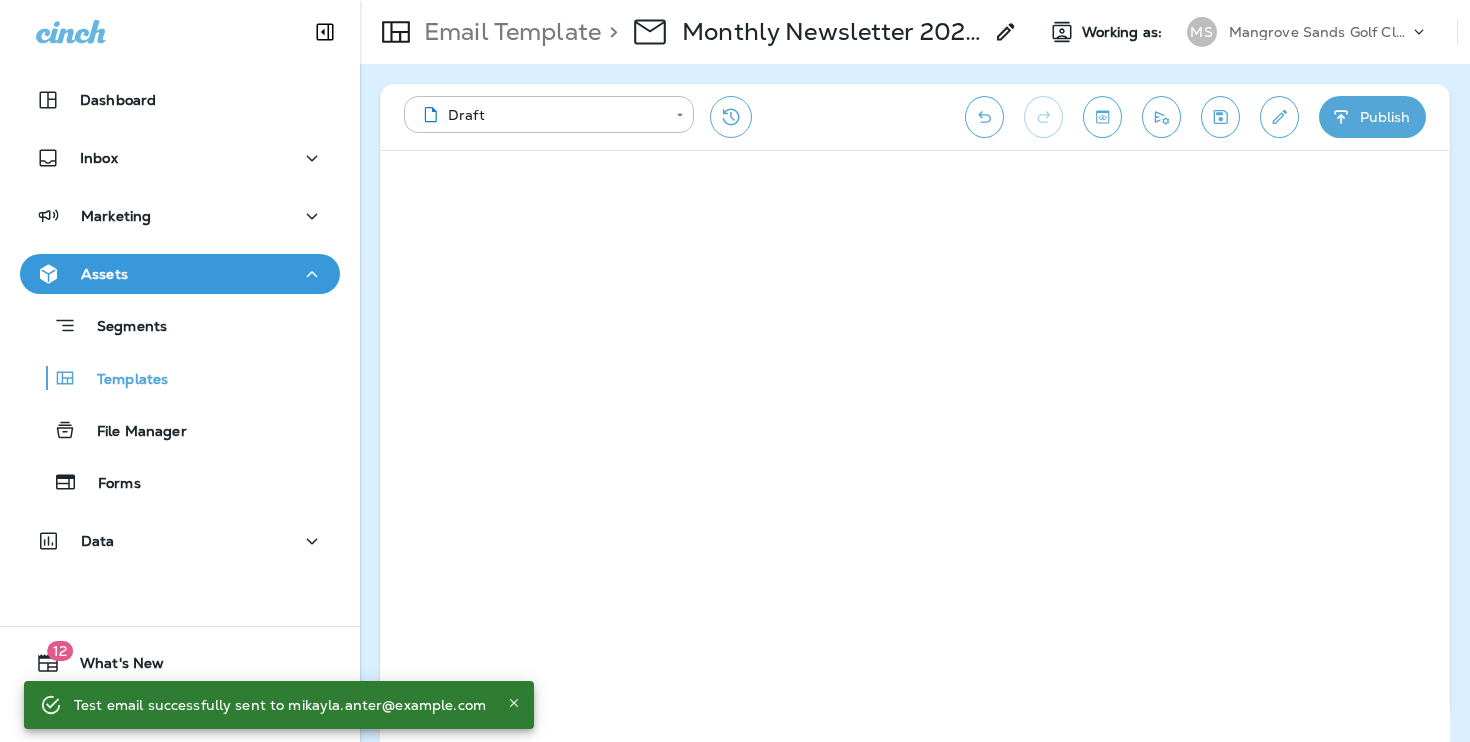 click on "Email Template > Monthly Newsletter 2025 - July Working as: MS Mangrove Sands Golf Club" at bounding box center [915, 32] 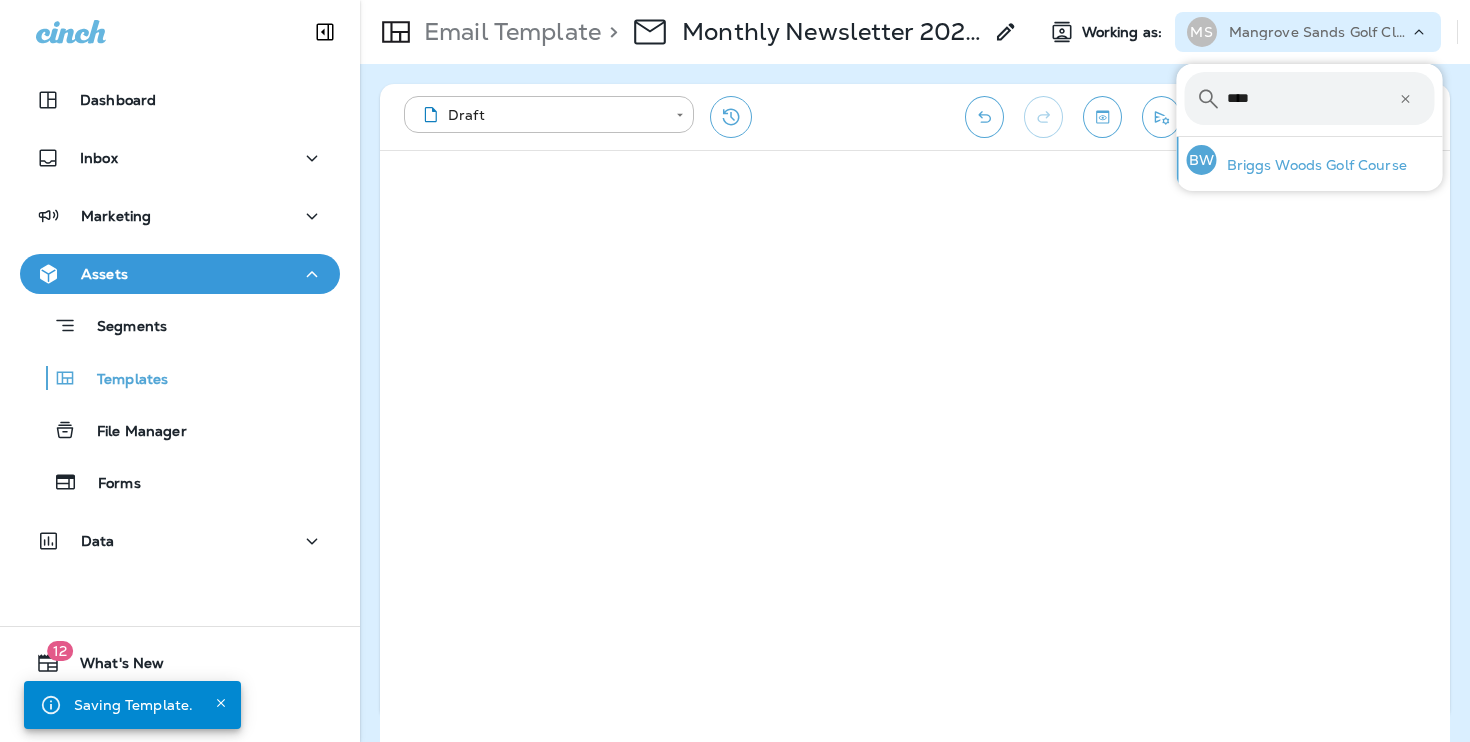 type on "****" 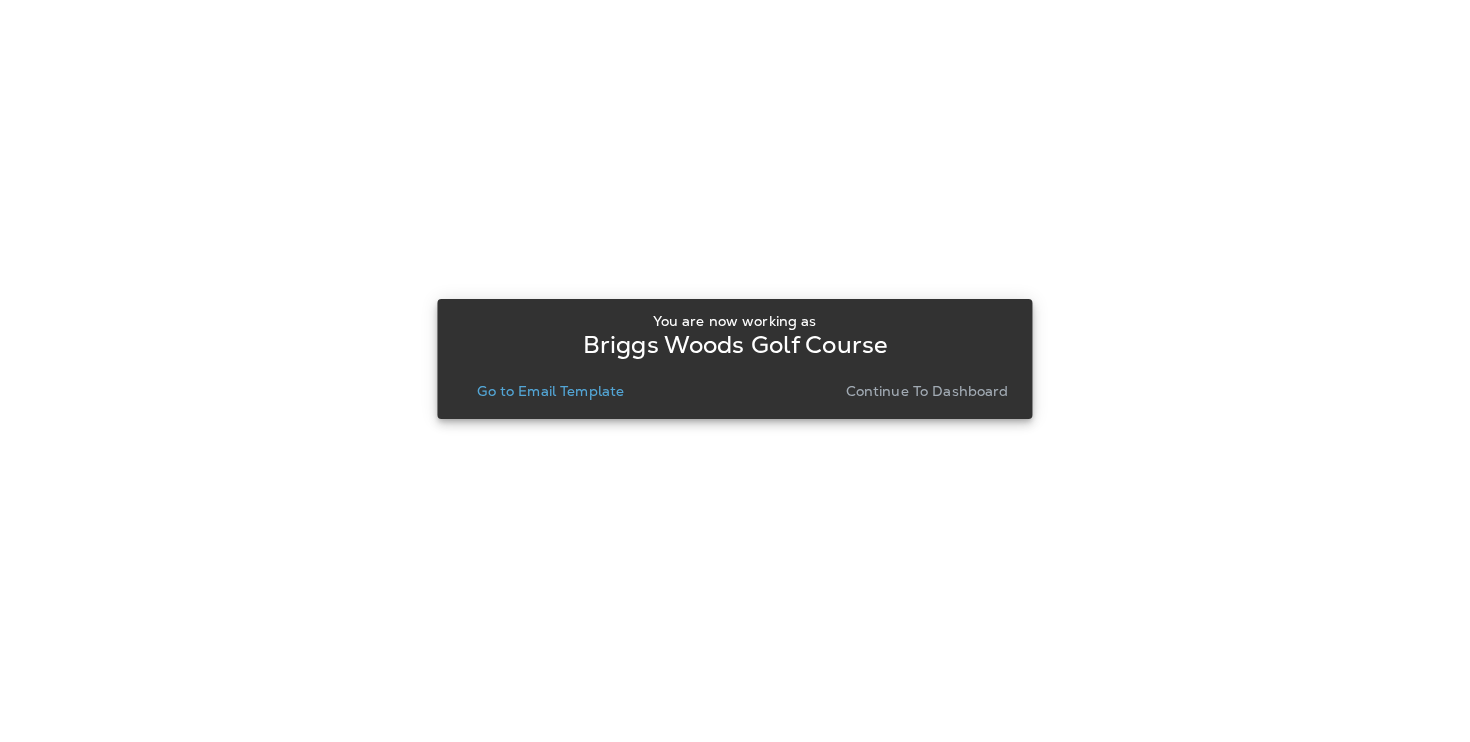 click on "Continue to Dashboard" at bounding box center (927, 391) 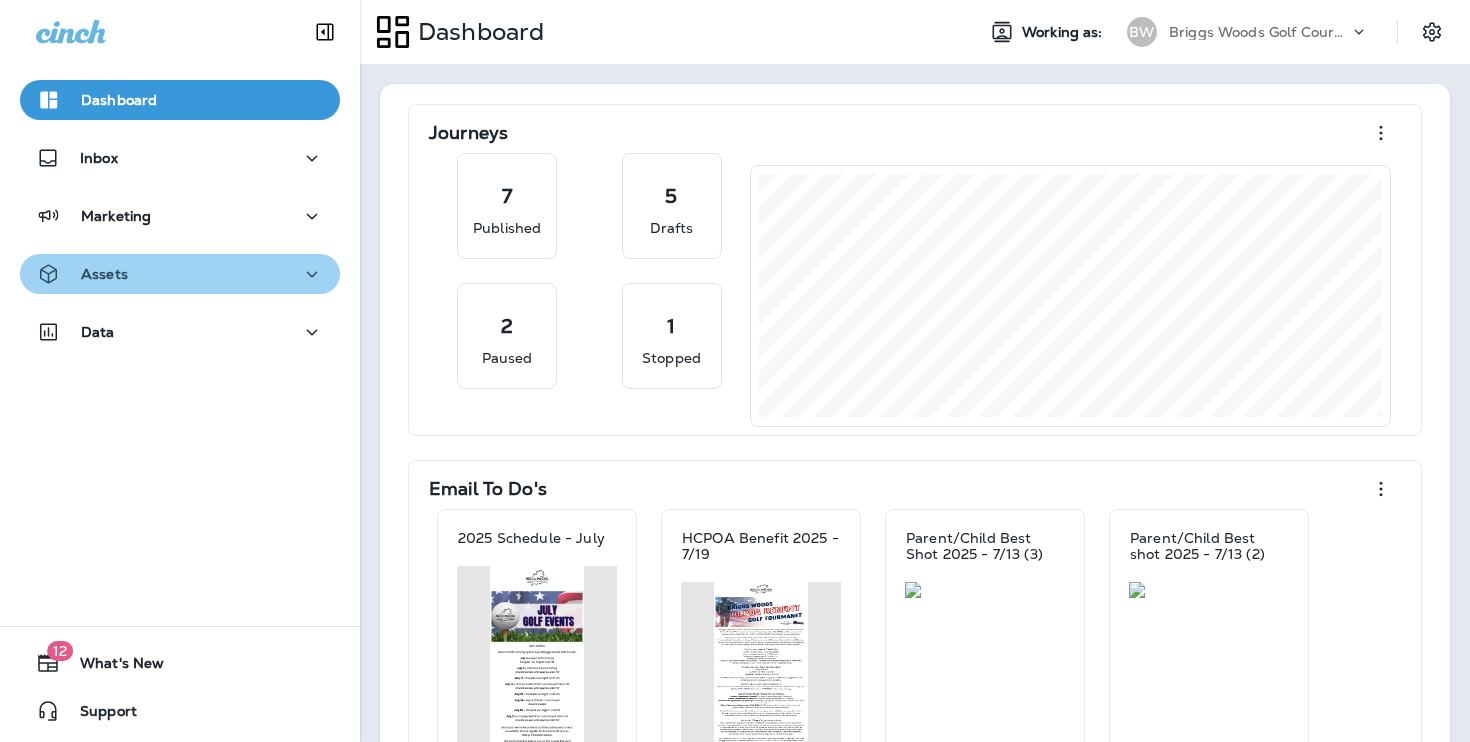 click on "Assets" at bounding box center (180, 158) 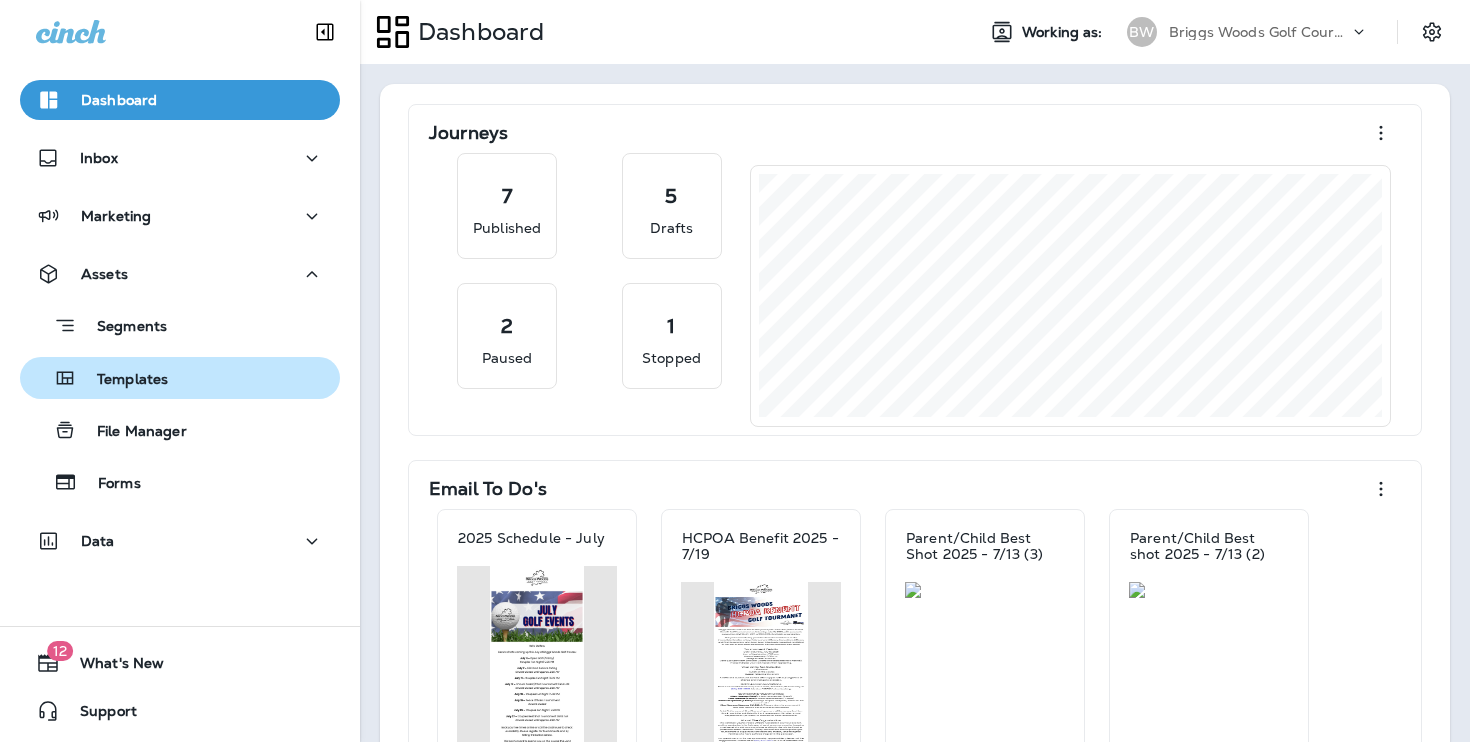 click on "Templates" at bounding box center (180, 325) 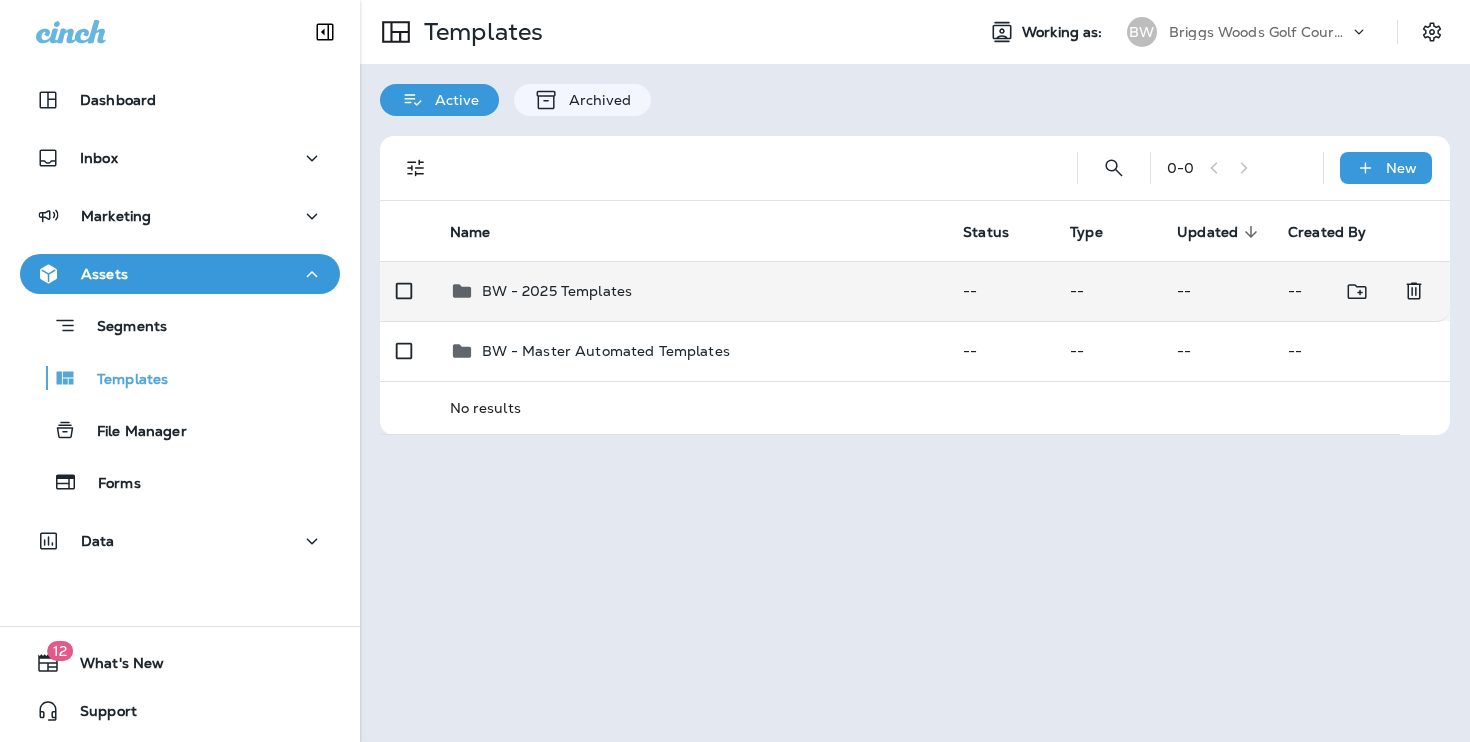 click on "BW - 2025 Templates" at bounding box center [691, 291] 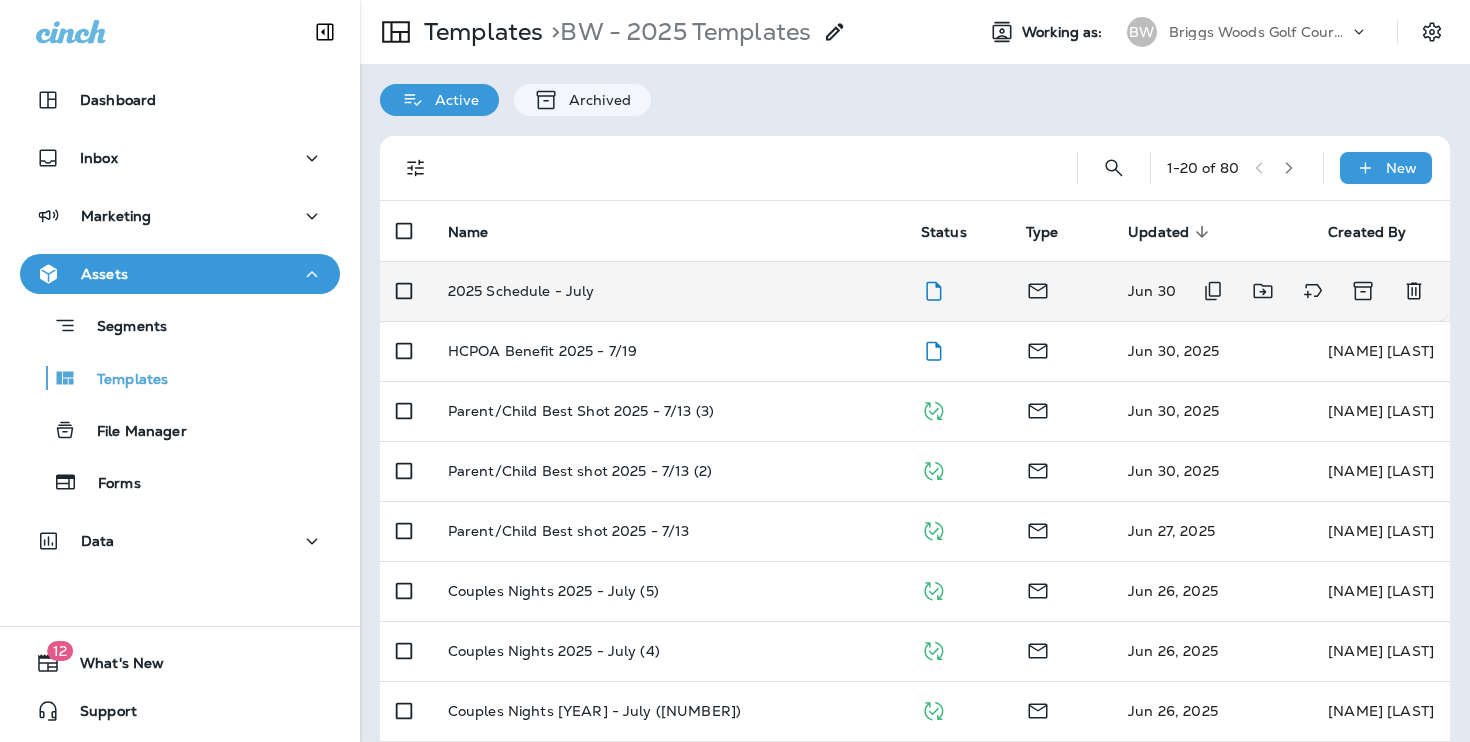 click on "2025 Schedule  - July" at bounding box center (668, 291) 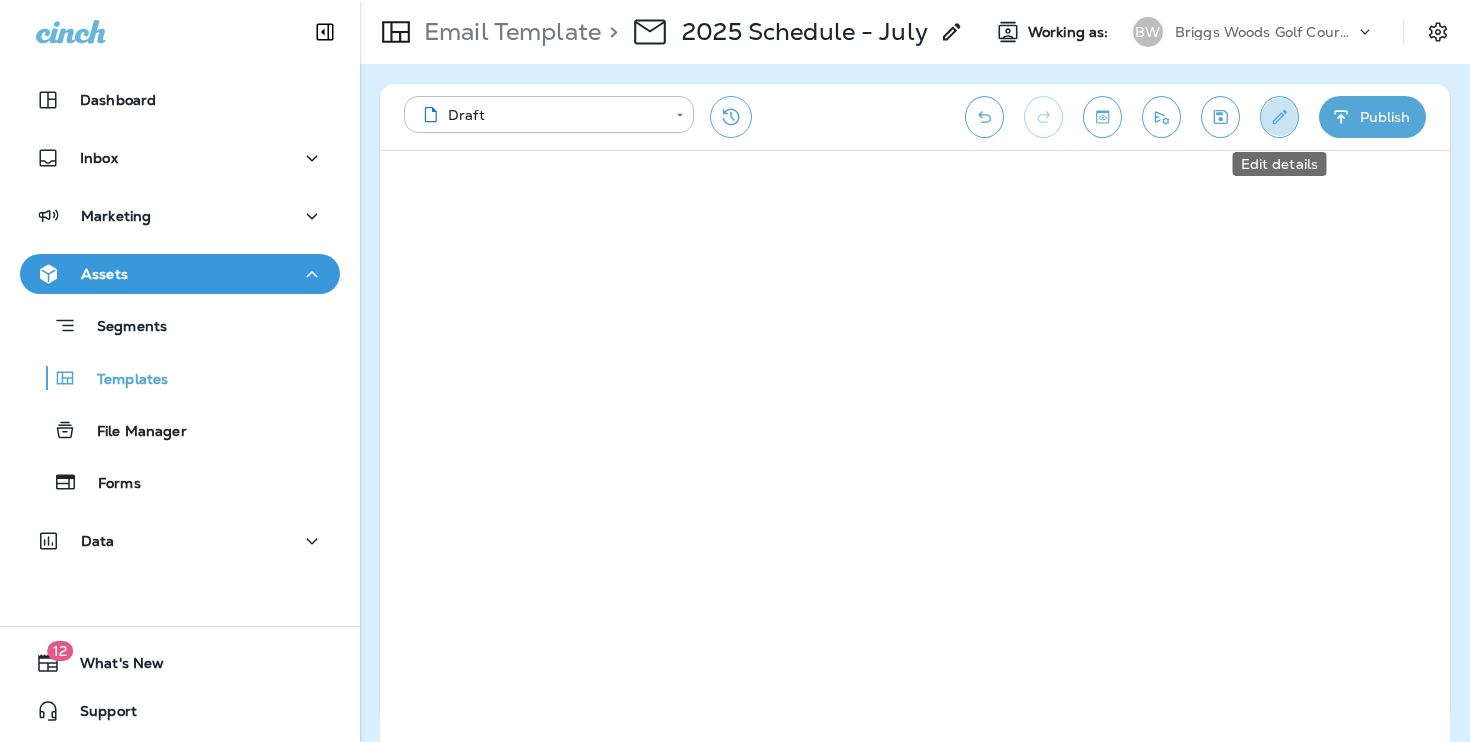 click at bounding box center (1279, 117) 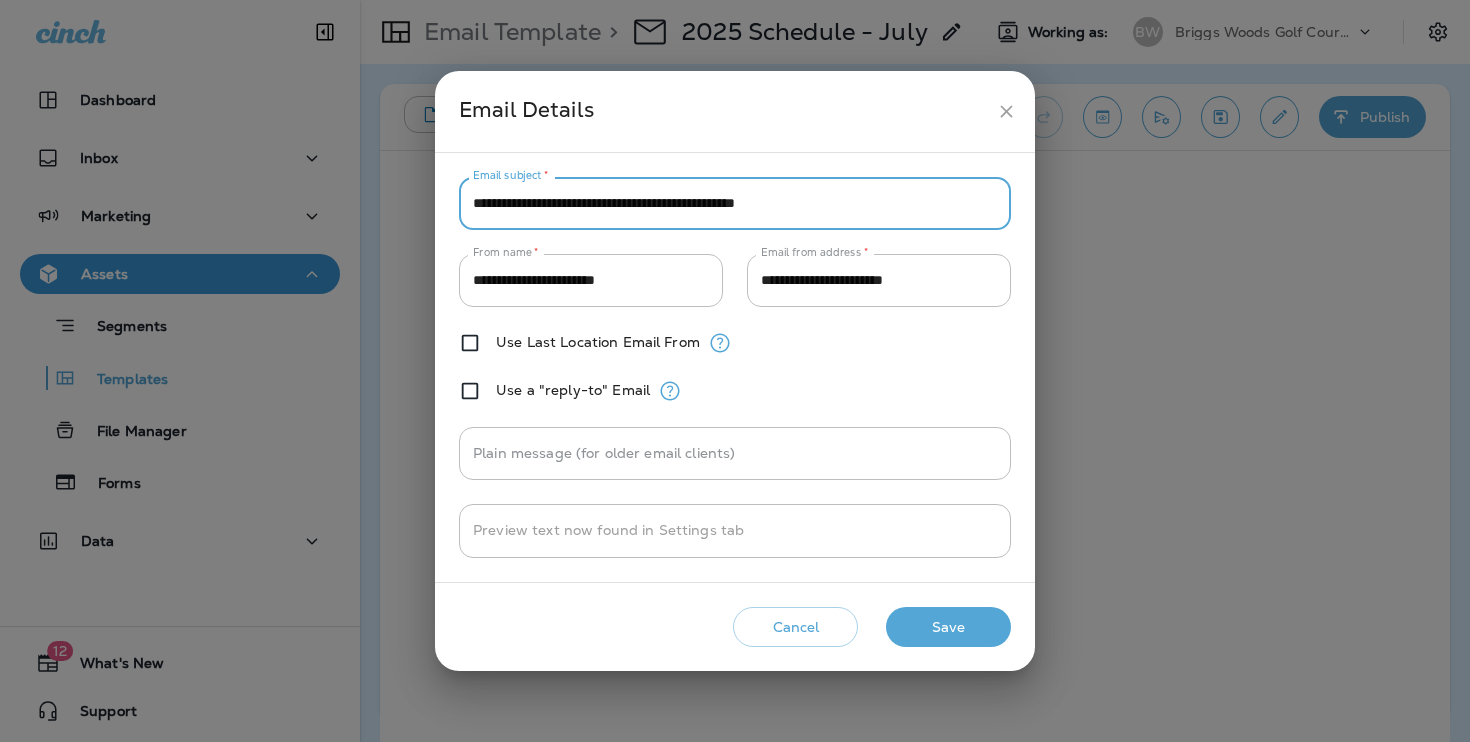 drag, startPoint x: 469, startPoint y: 203, endPoint x: 626, endPoint y: 206, distance: 157.02866 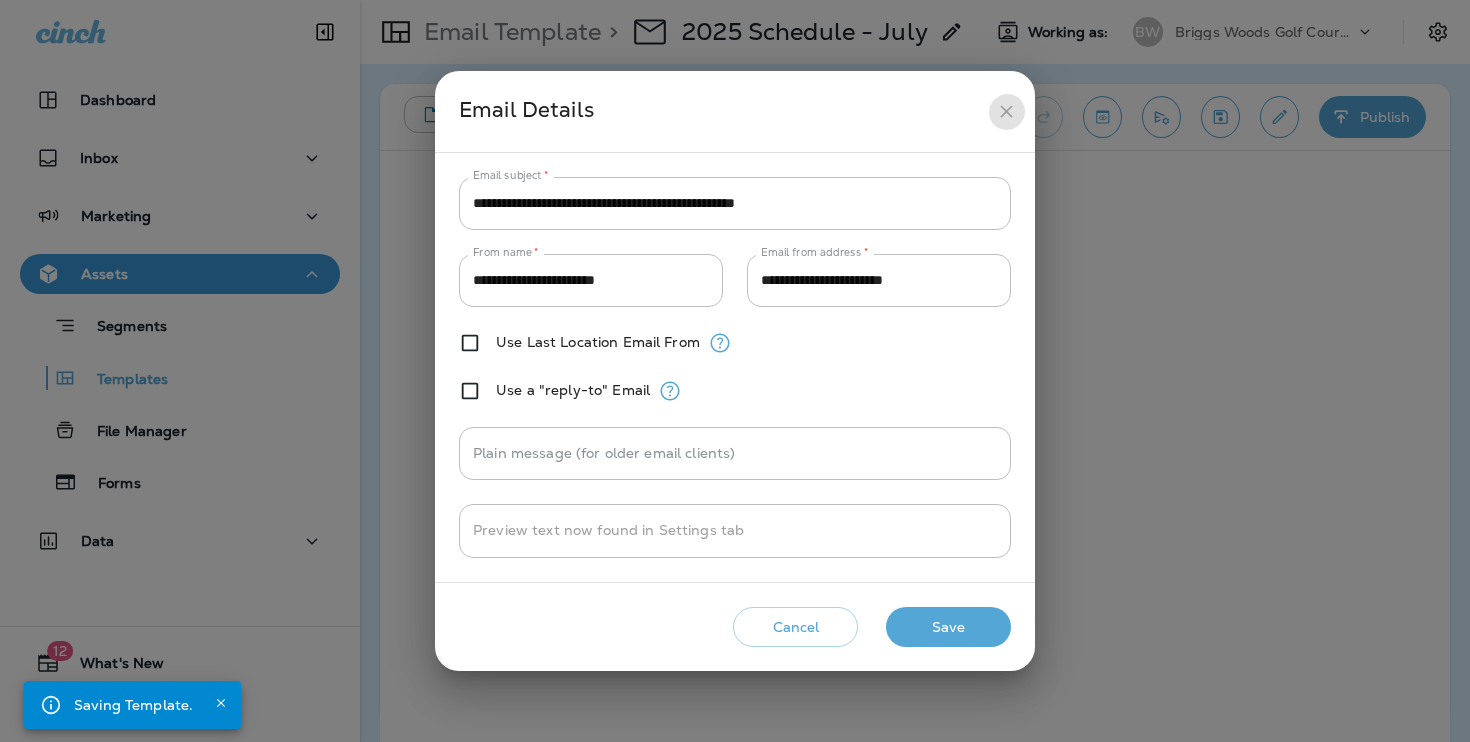 click at bounding box center [1006, 111] 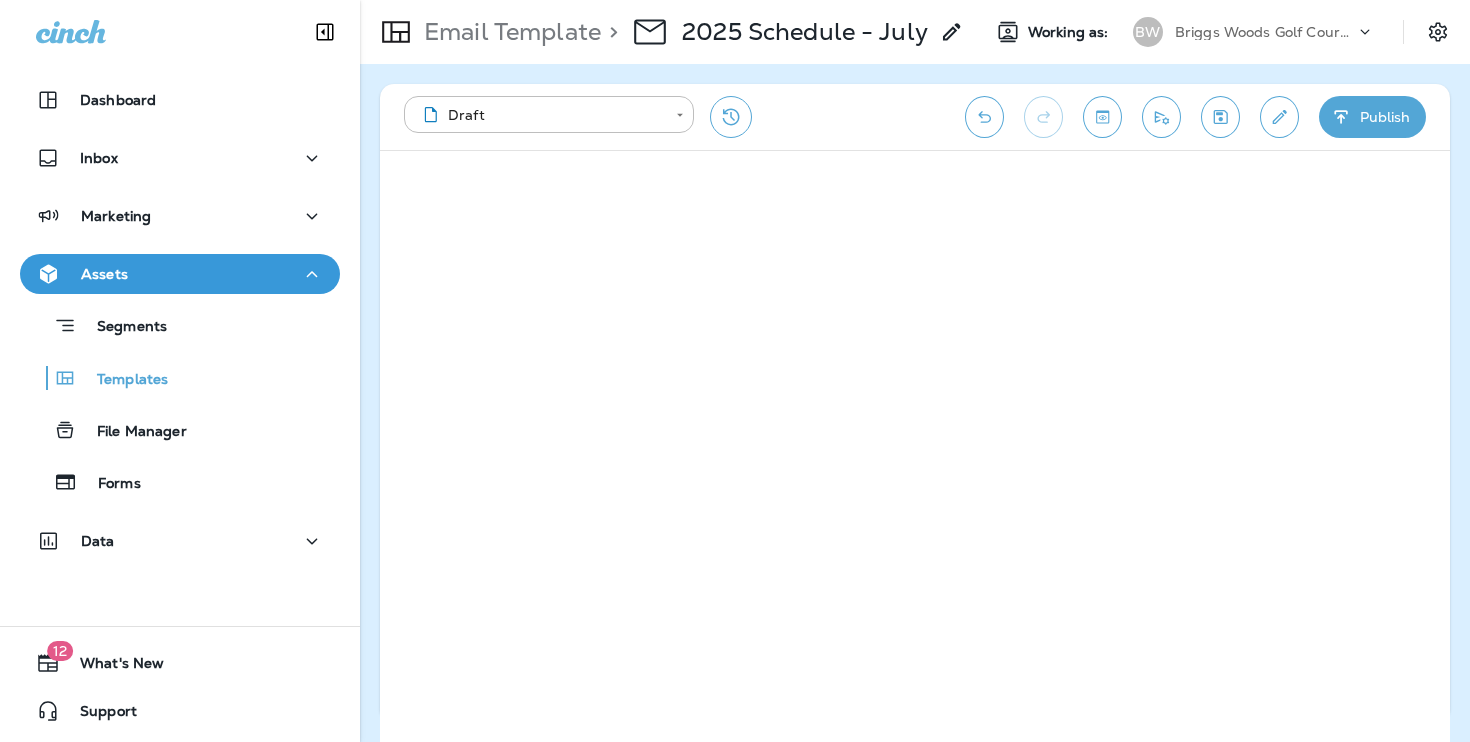 click on "Publish" at bounding box center (1372, 117) 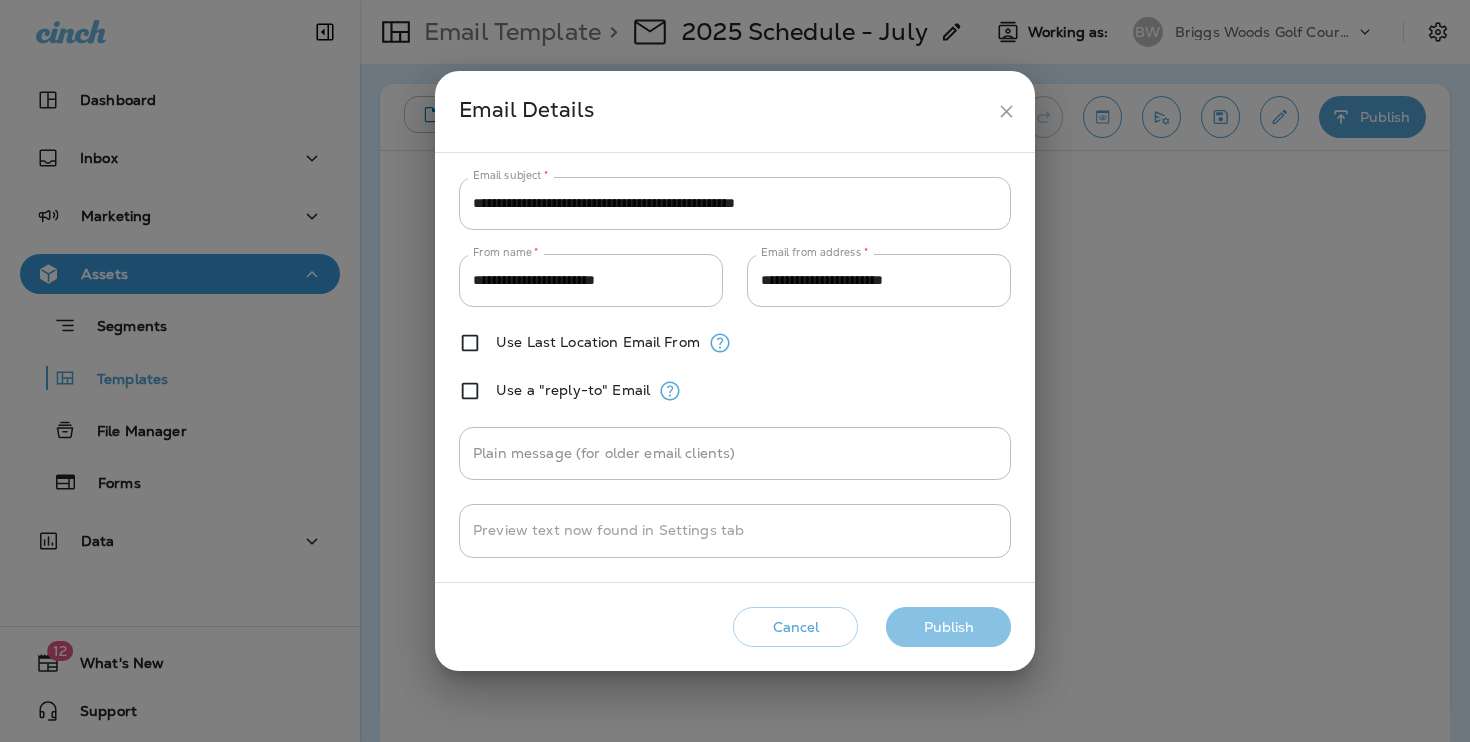 click on "Publish" at bounding box center [948, 627] 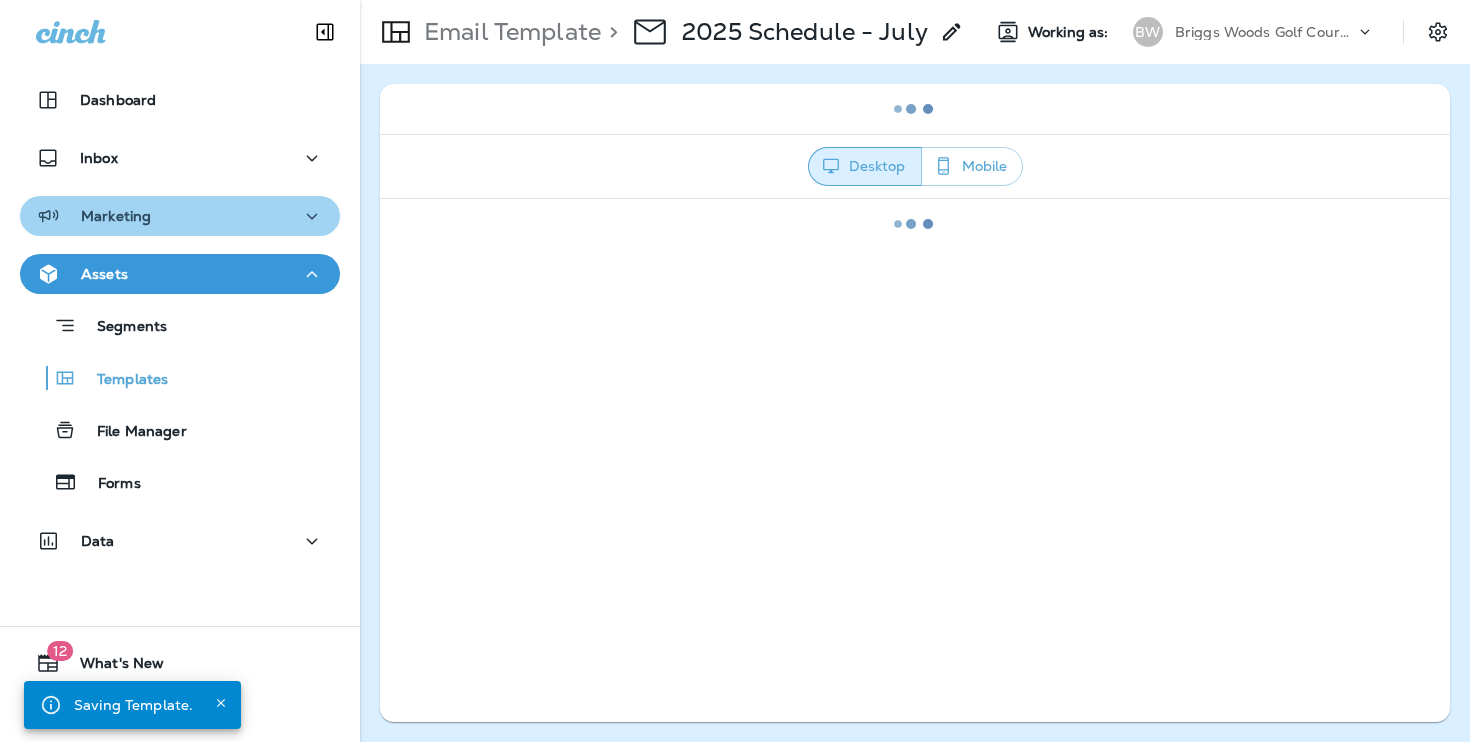click at bounding box center [312, 158] 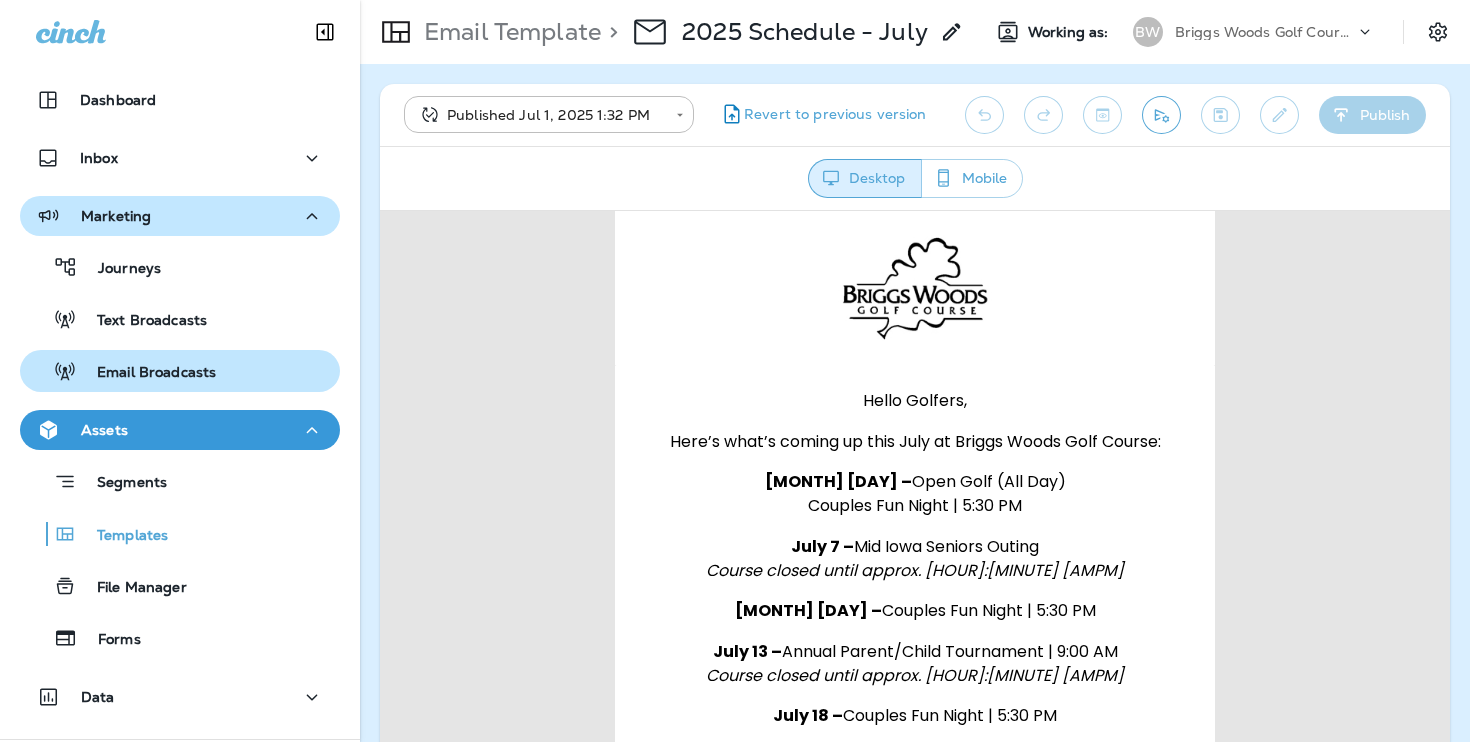 scroll, scrollTop: 0, scrollLeft: 0, axis: both 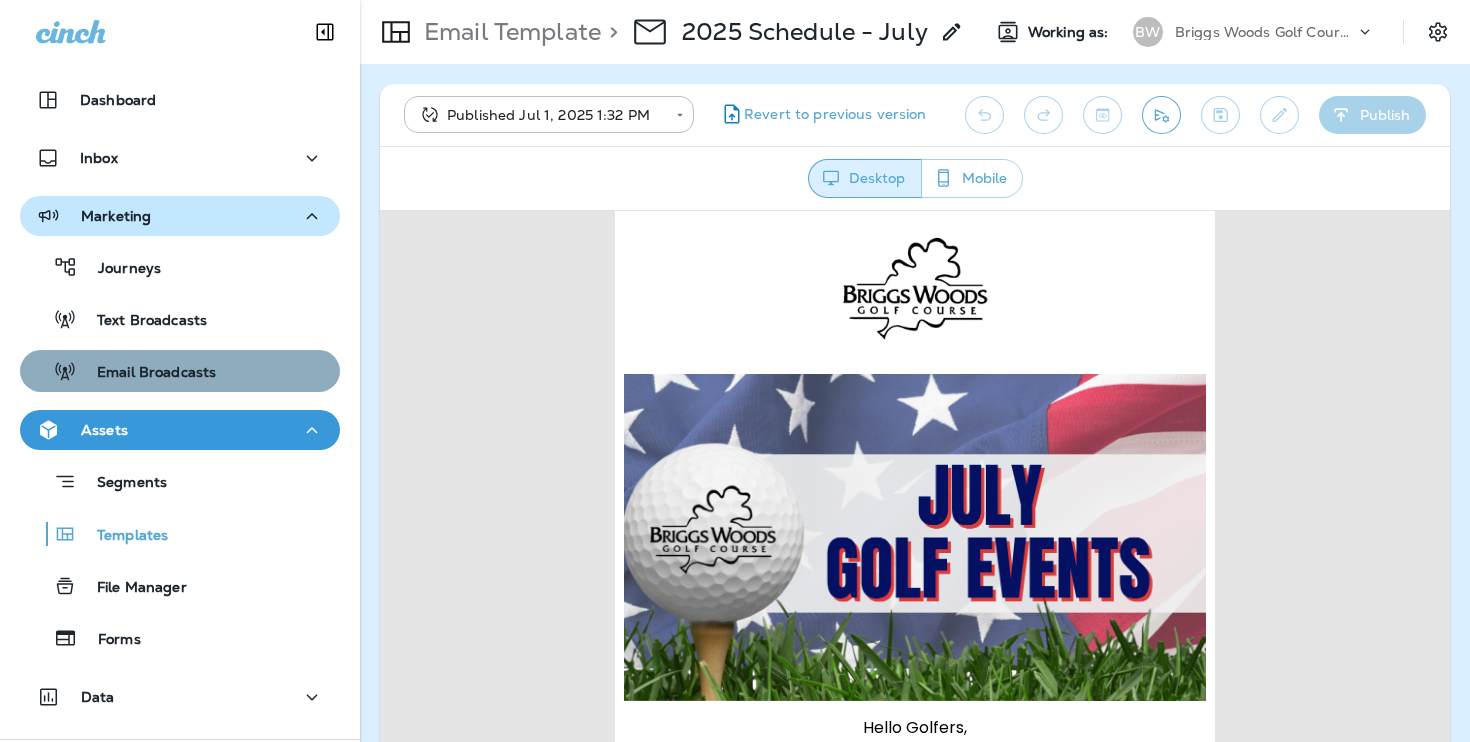 click on "Email Broadcasts" at bounding box center [180, 267] 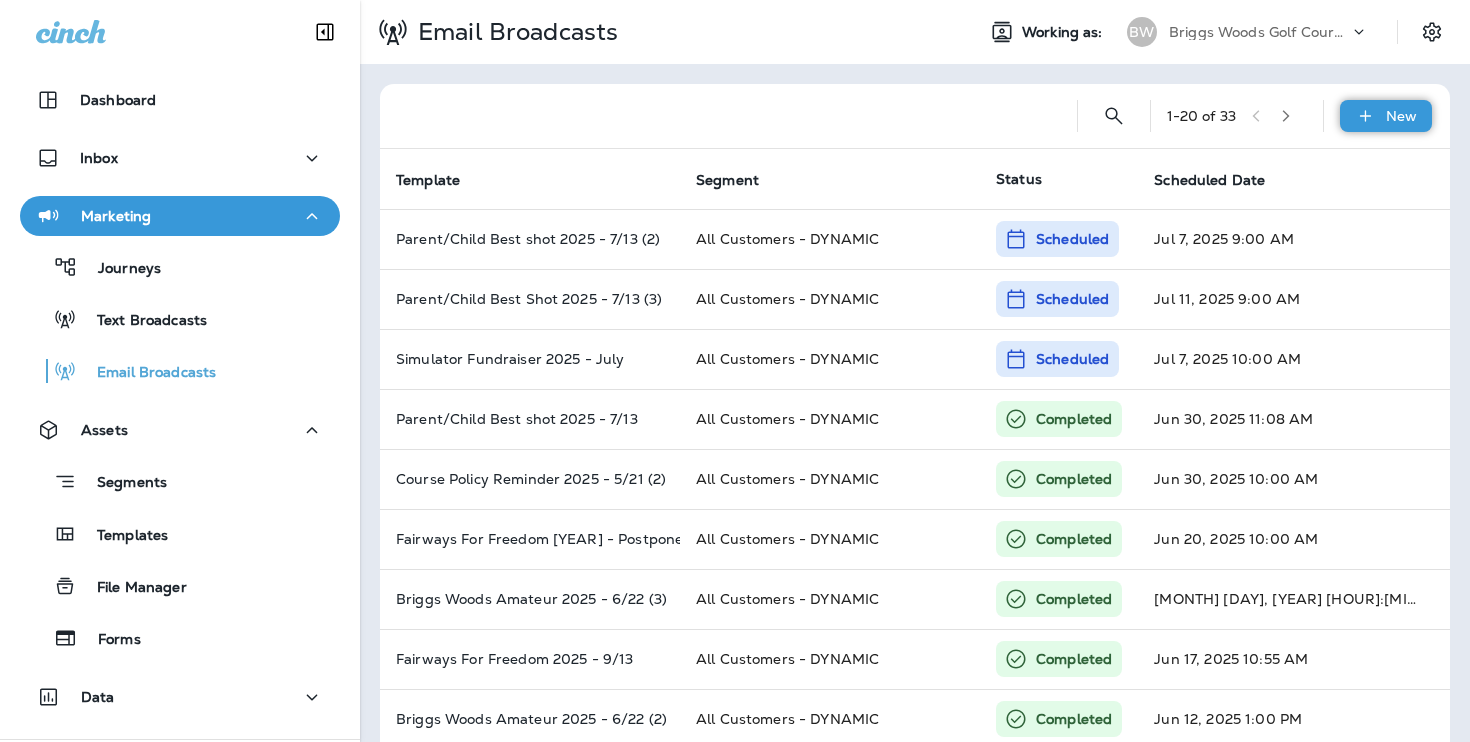 click at bounding box center [1365, 116] 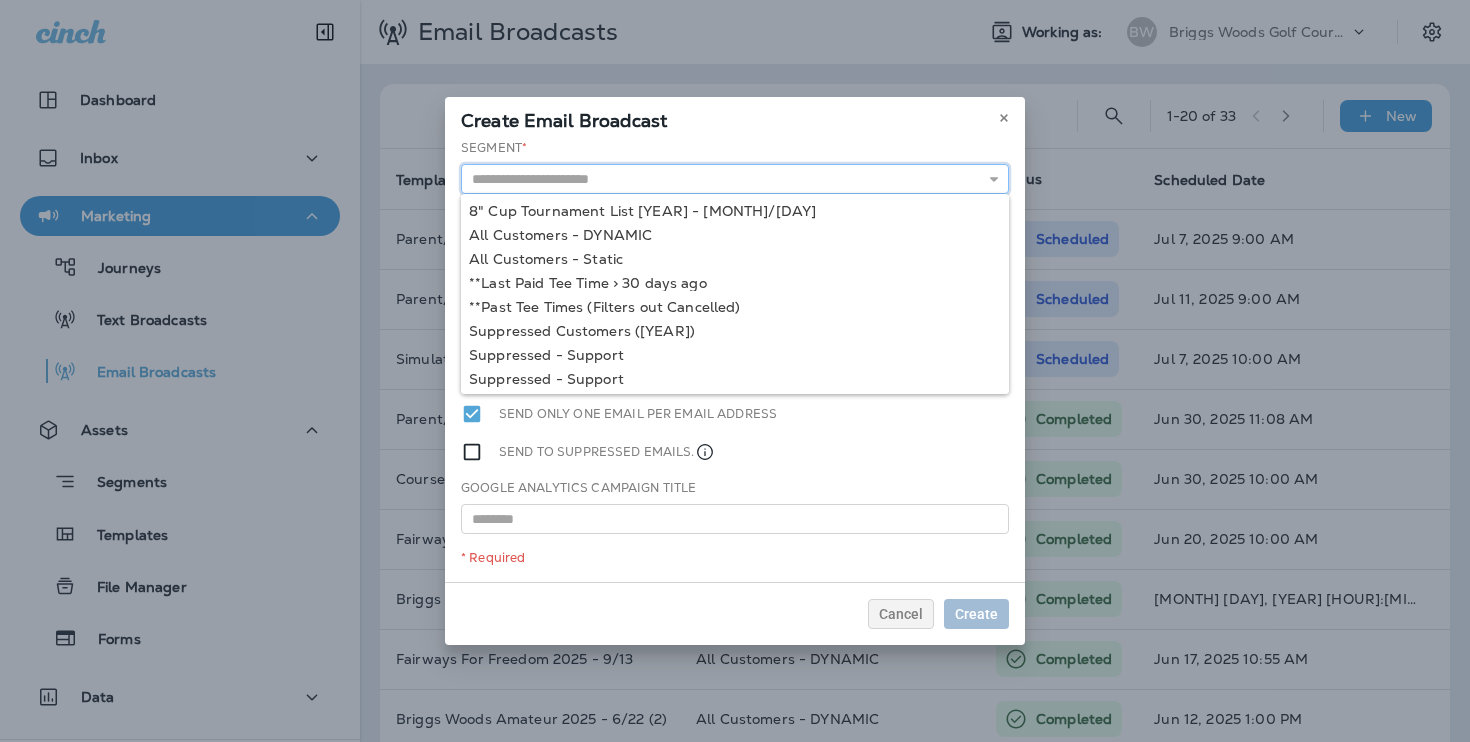 click at bounding box center [735, 179] 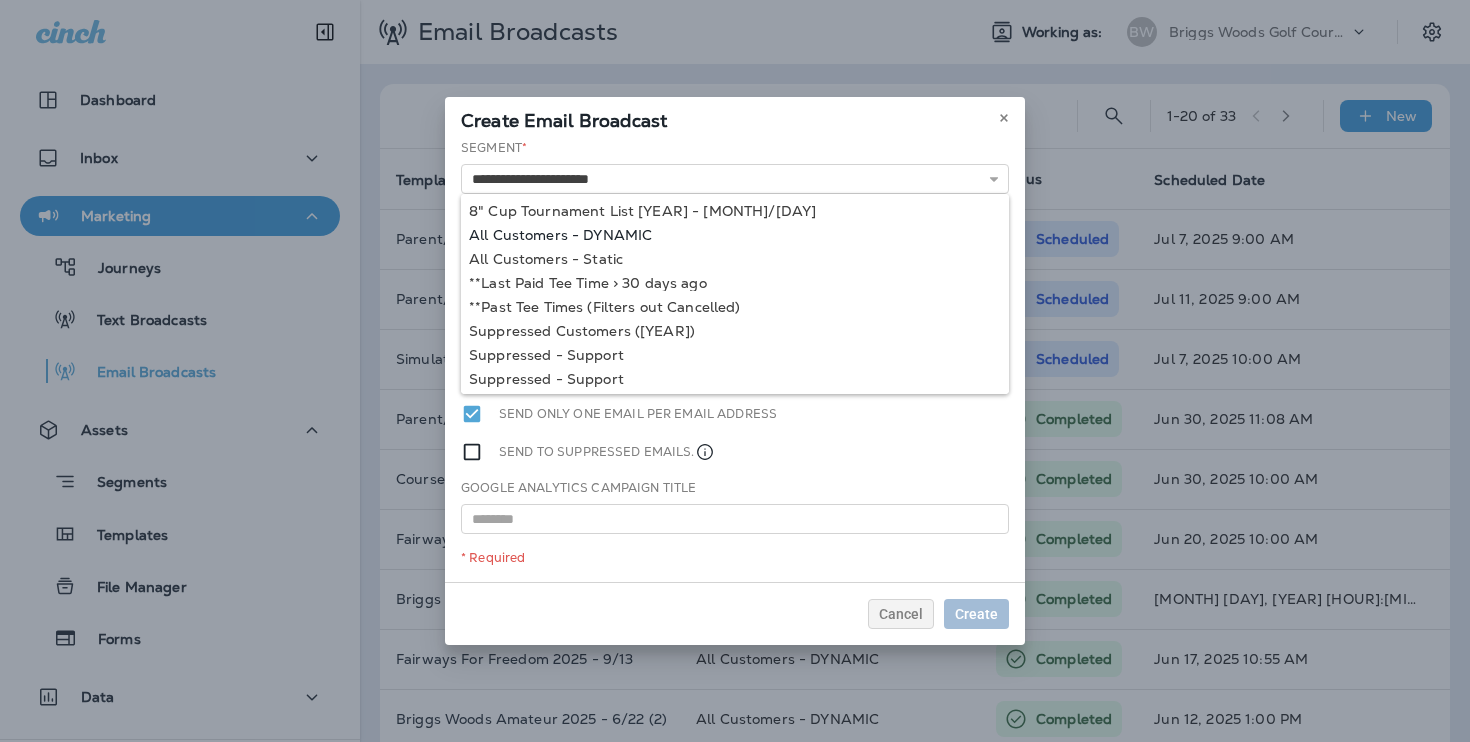 click on "**********" at bounding box center (735, 360) 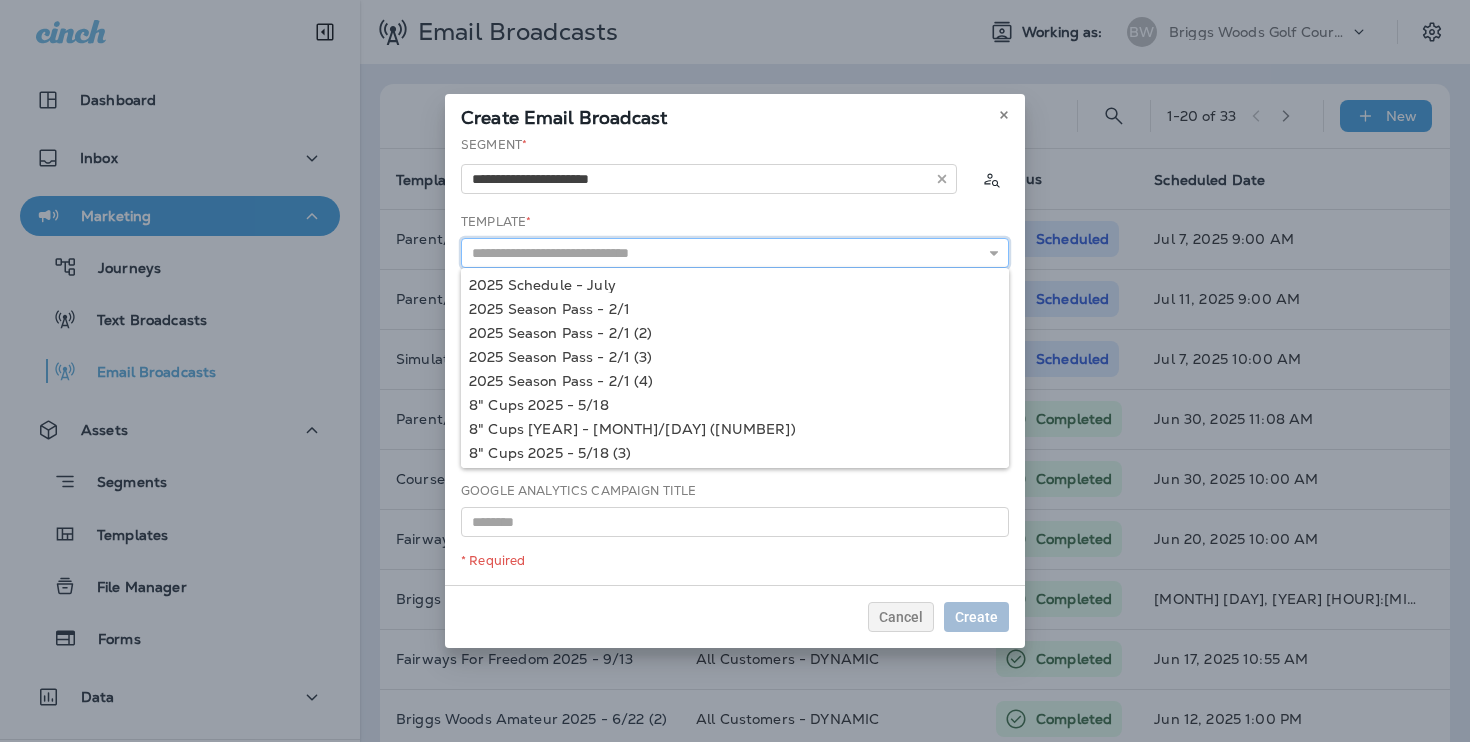 click at bounding box center (735, 253) 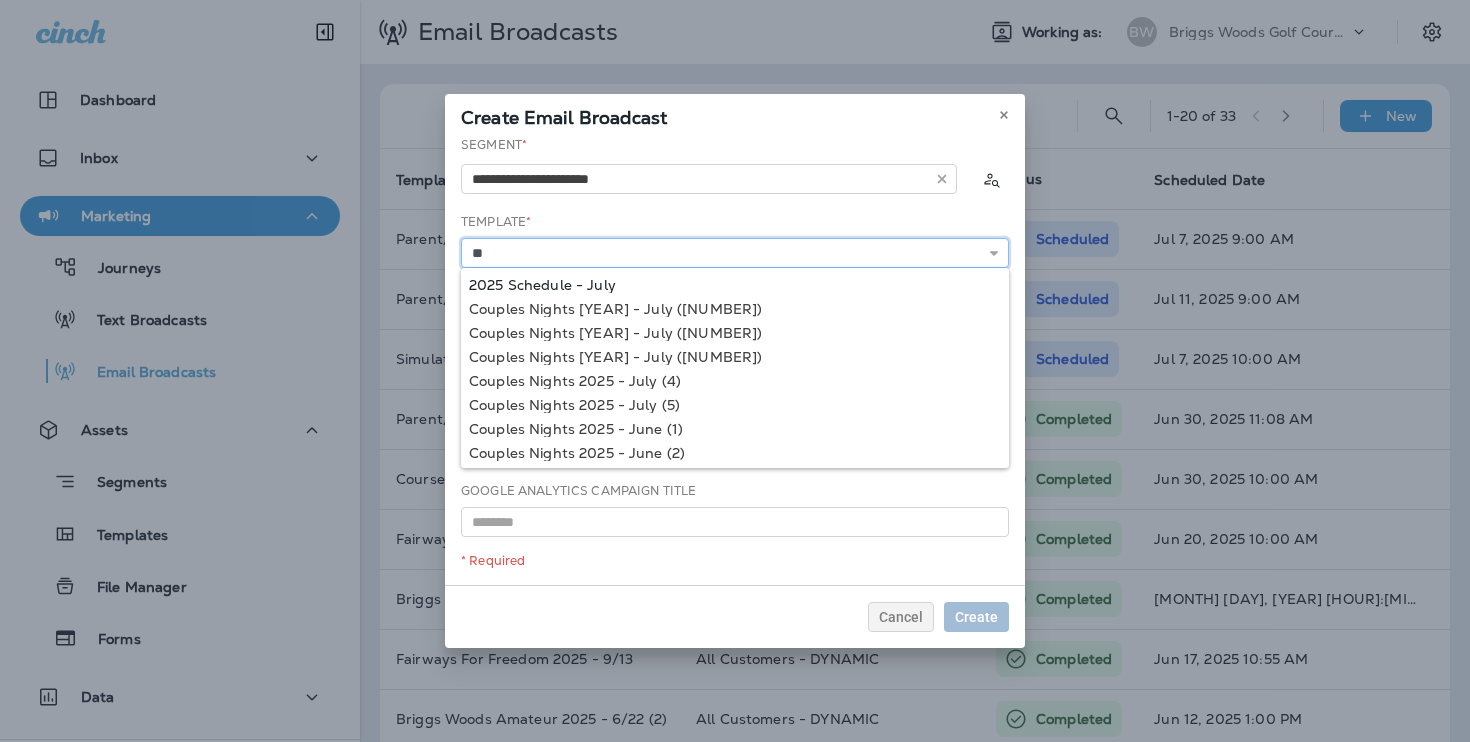 type on "**********" 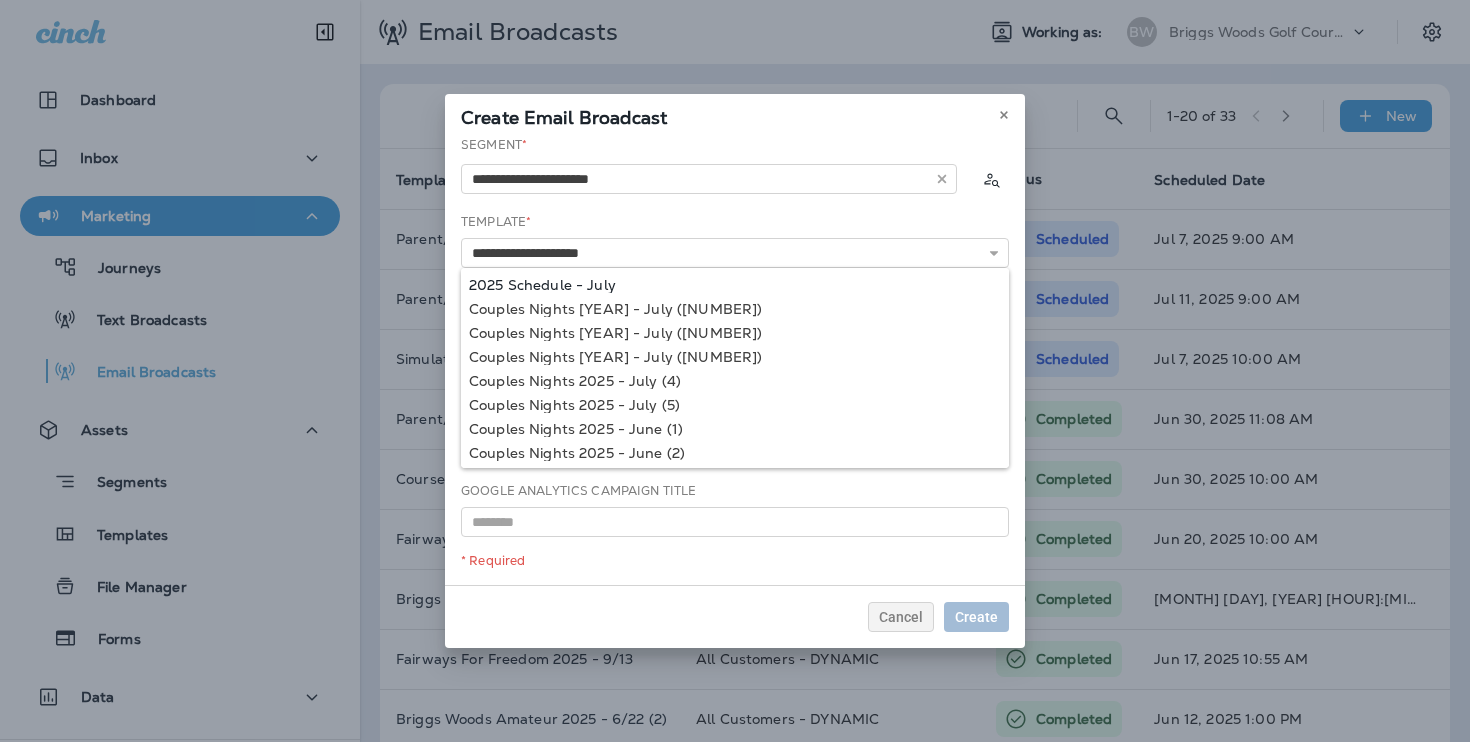 click on "**********" at bounding box center [735, 360] 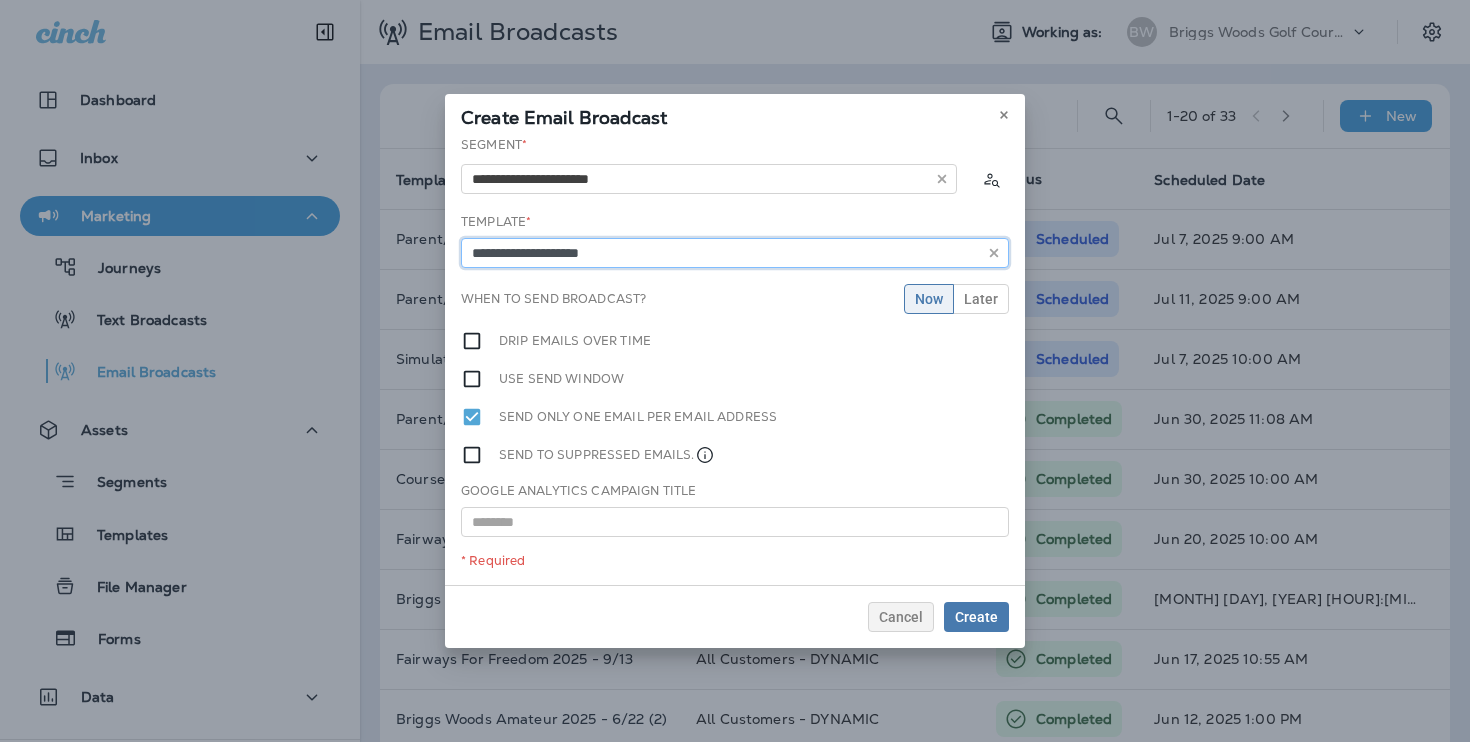 click on "**********" at bounding box center (709, 179) 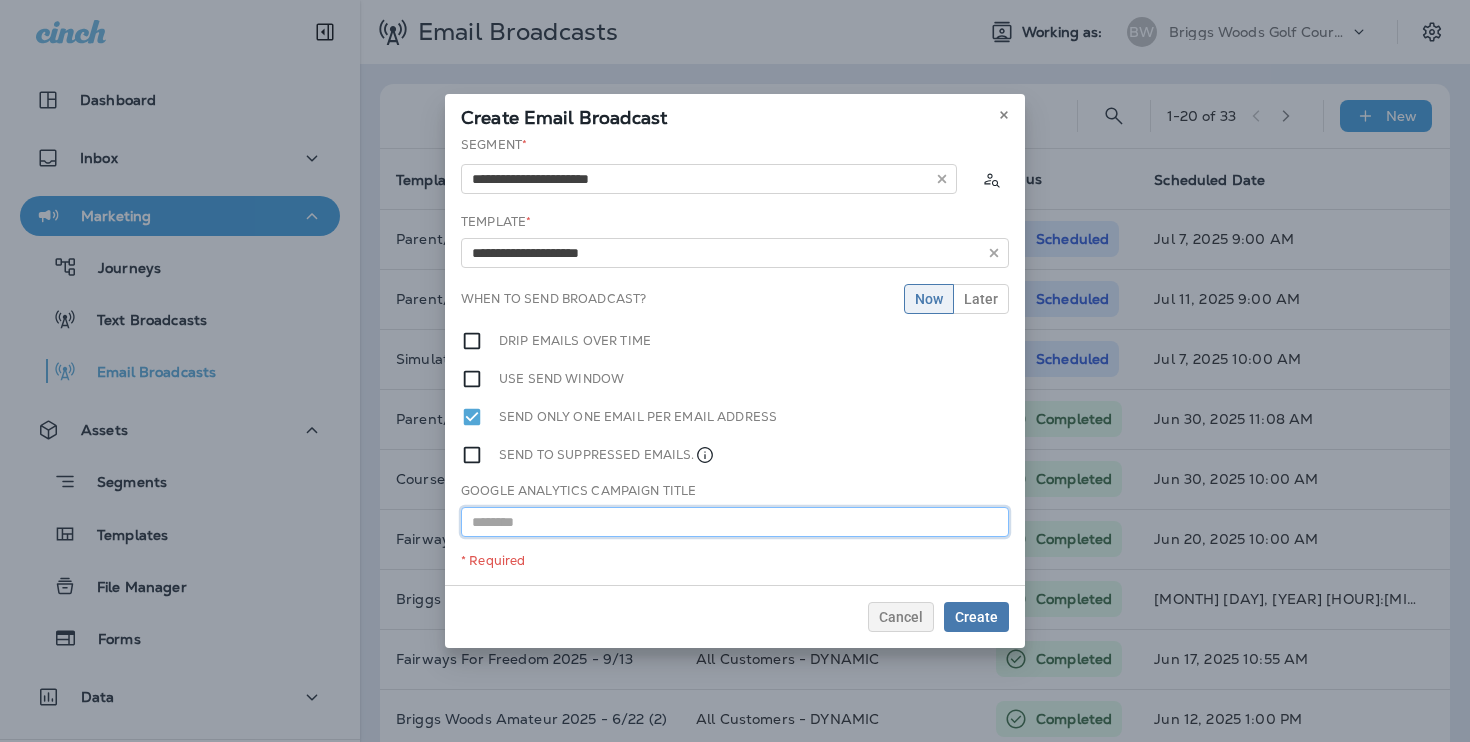 click at bounding box center (735, 522) 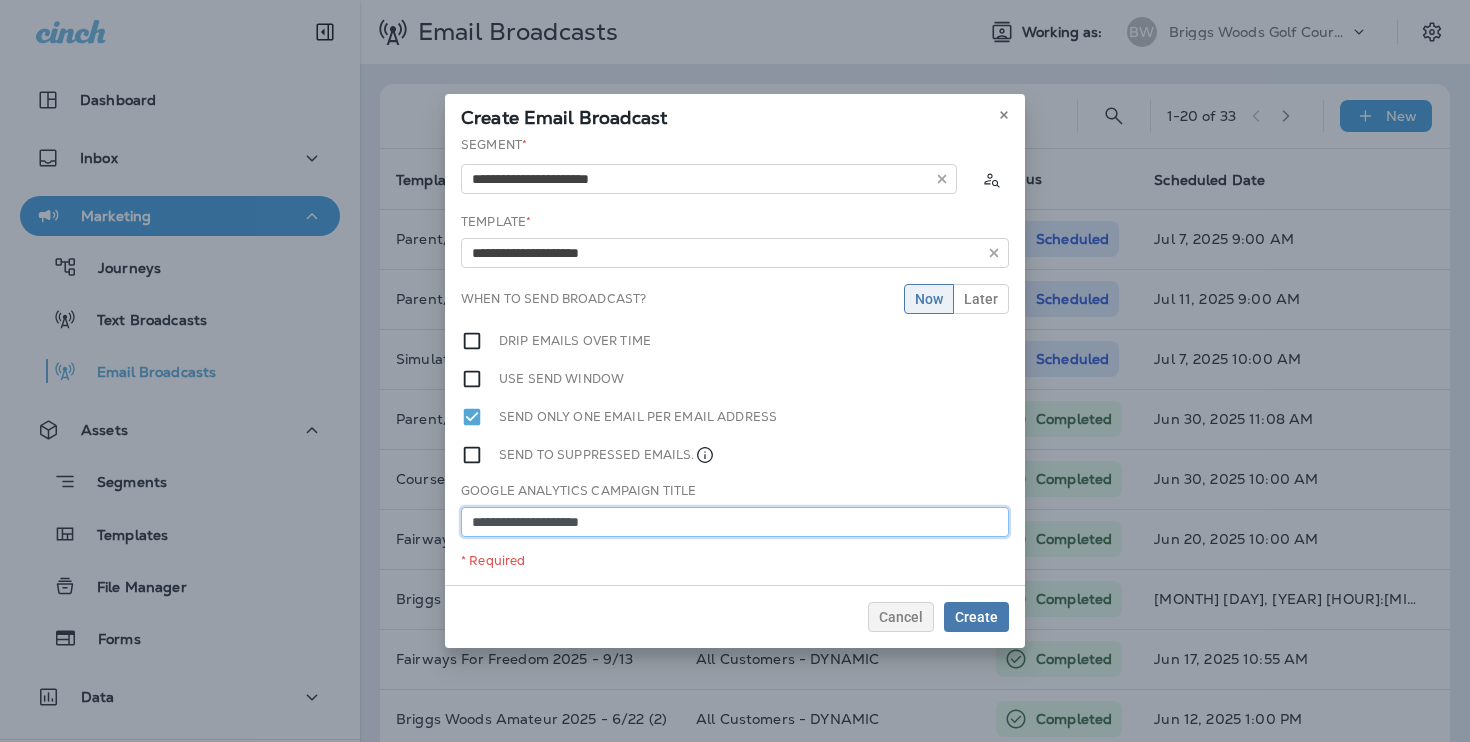 type on "**********" 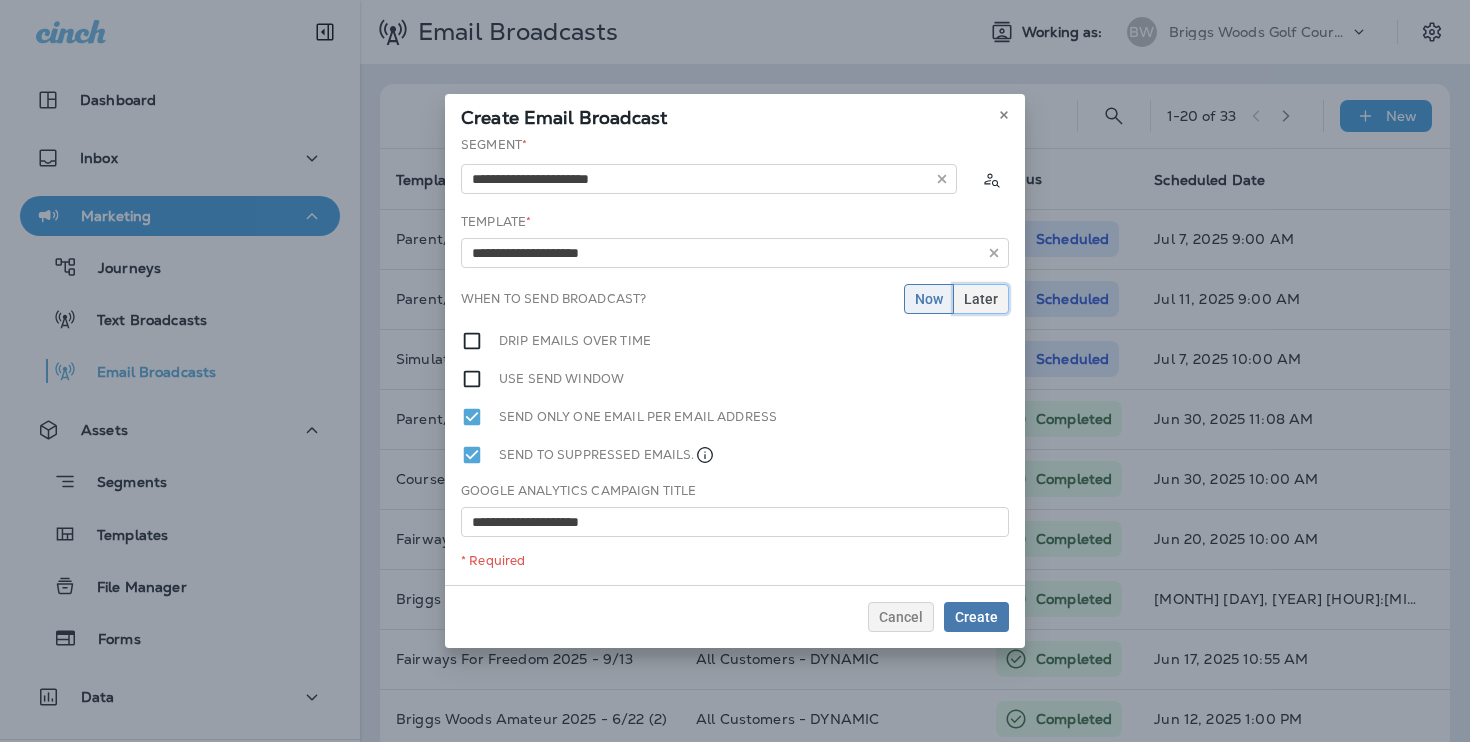 click on "Later" at bounding box center (929, 299) 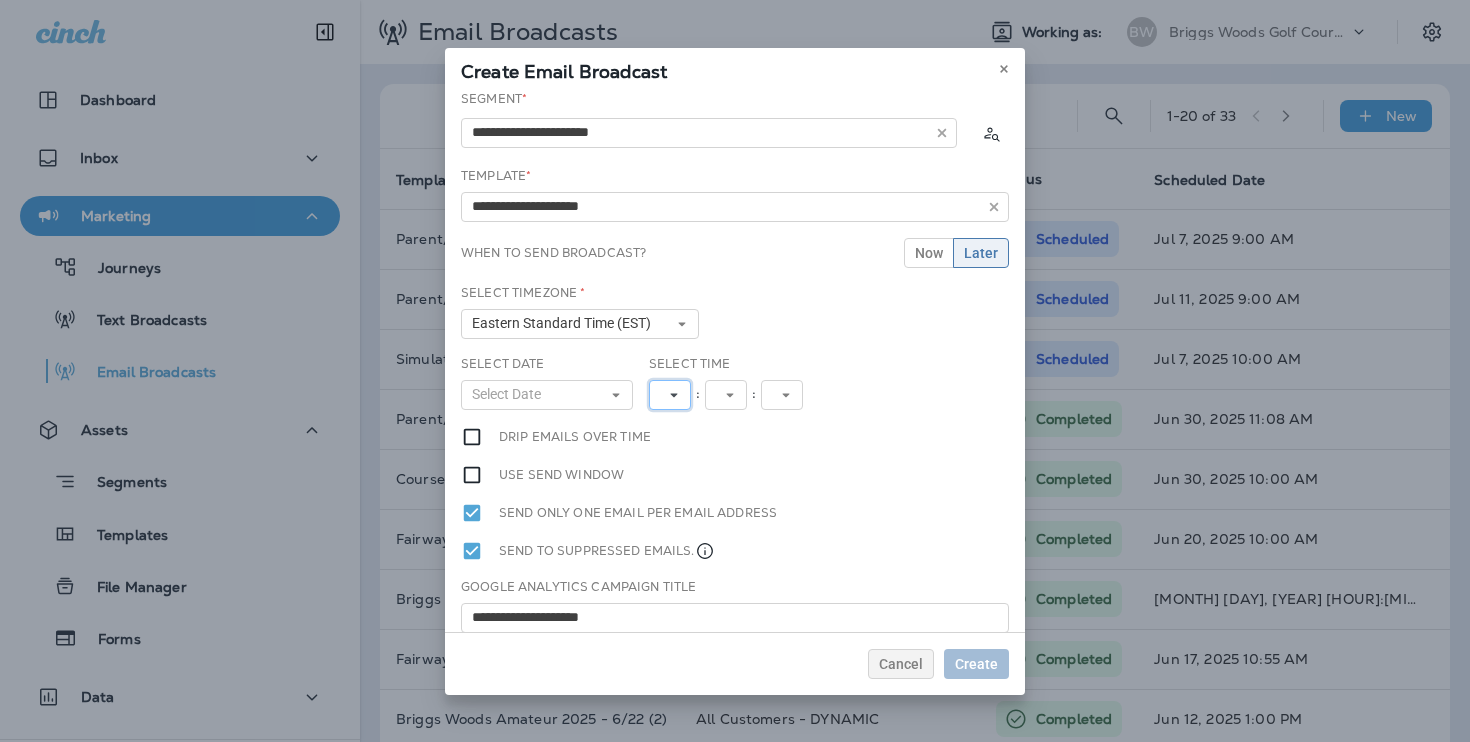click at bounding box center [670, 395] 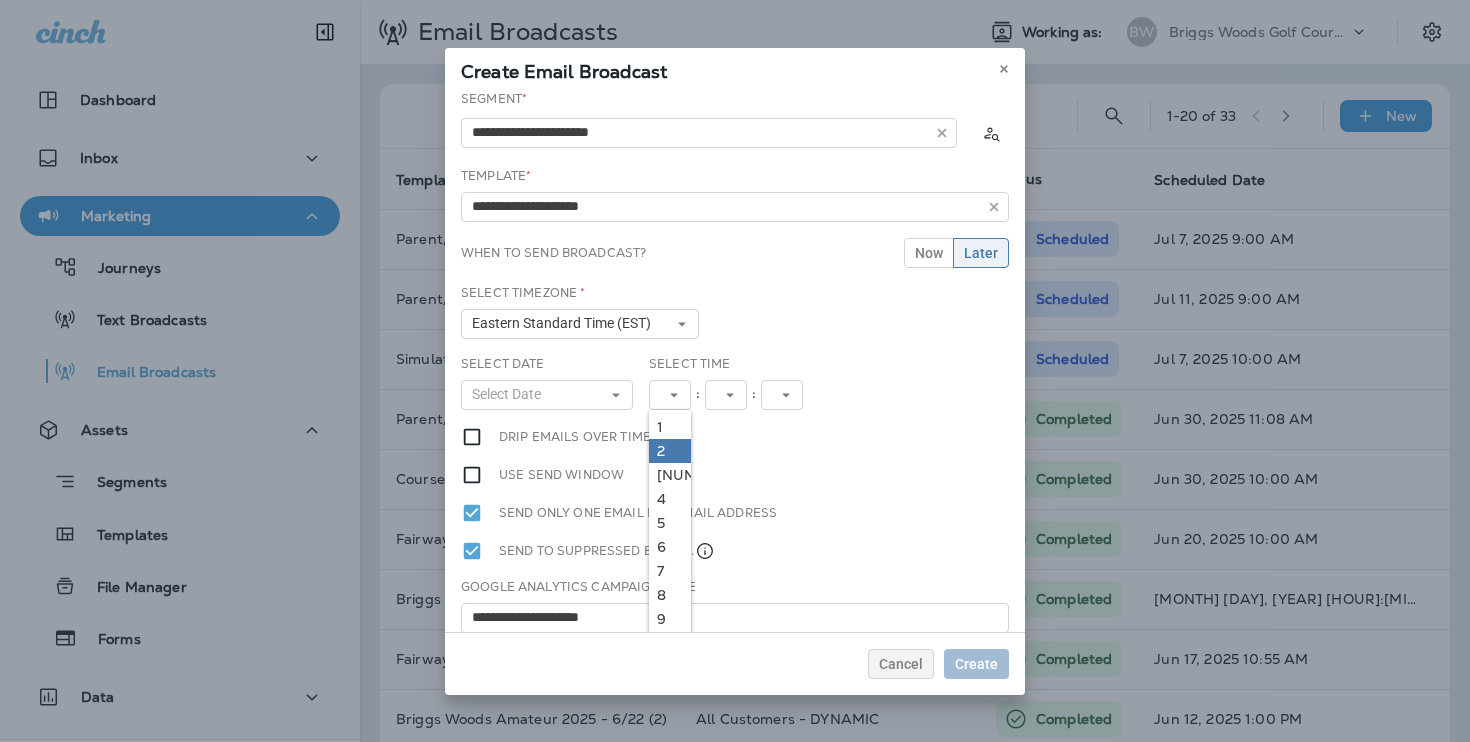 click on "2" at bounding box center (670, 427) 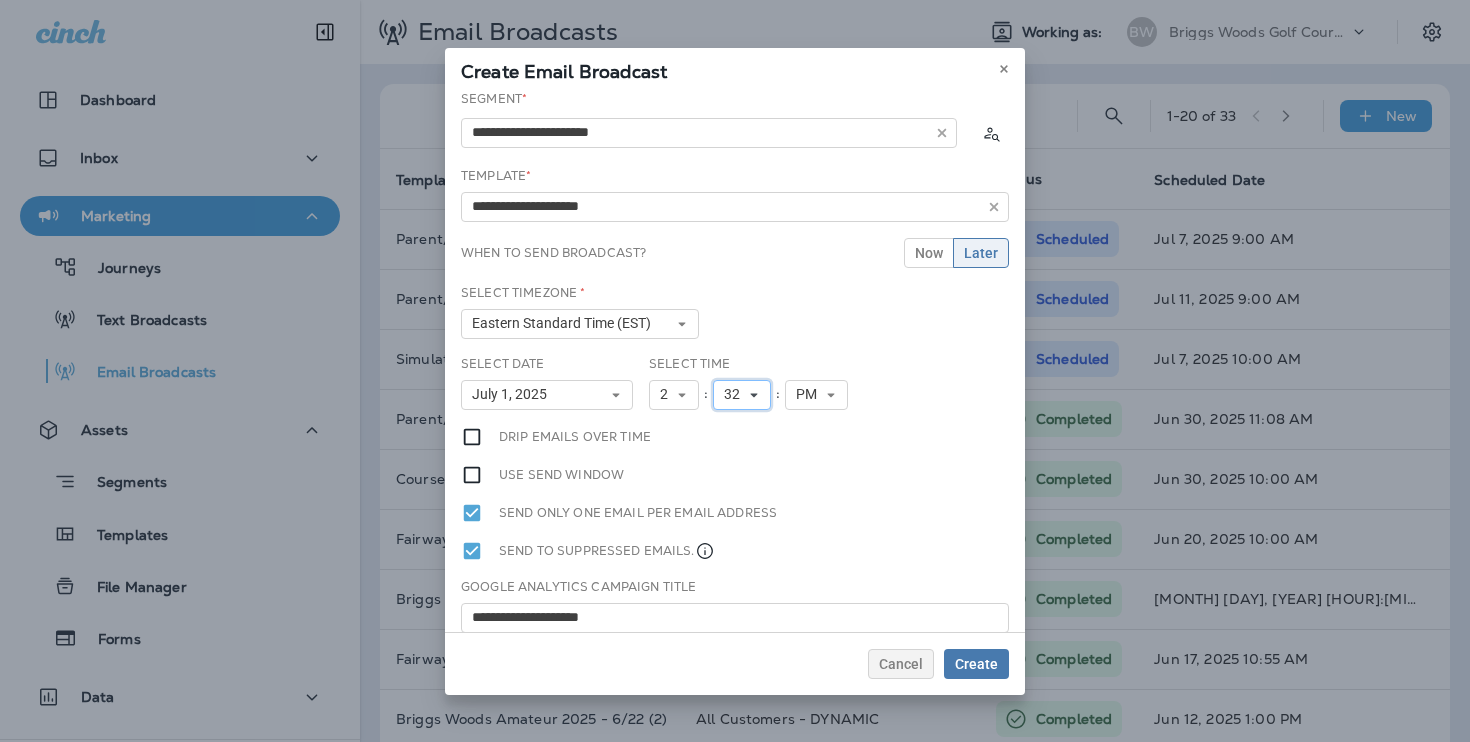 click on "32" at bounding box center [674, 395] 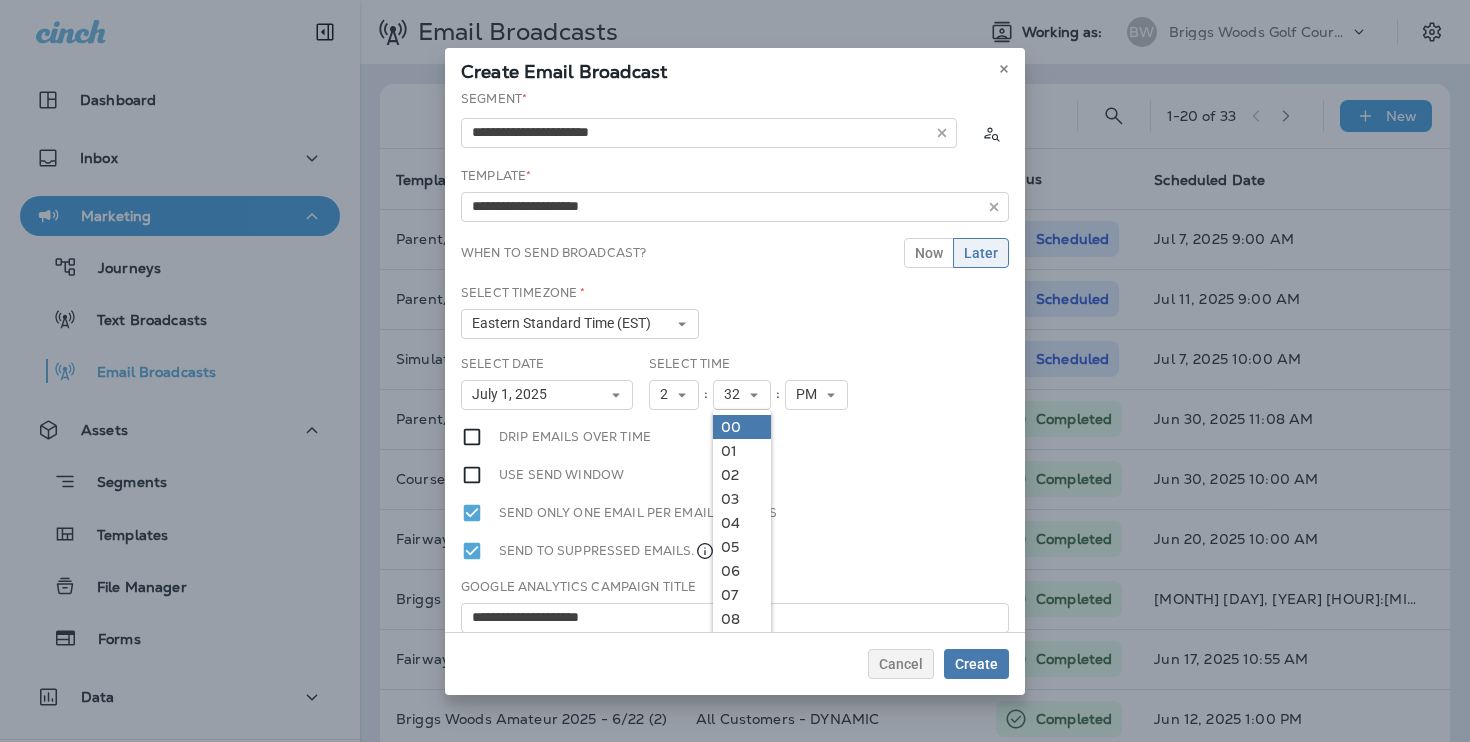 click on "00" at bounding box center (0, 0) 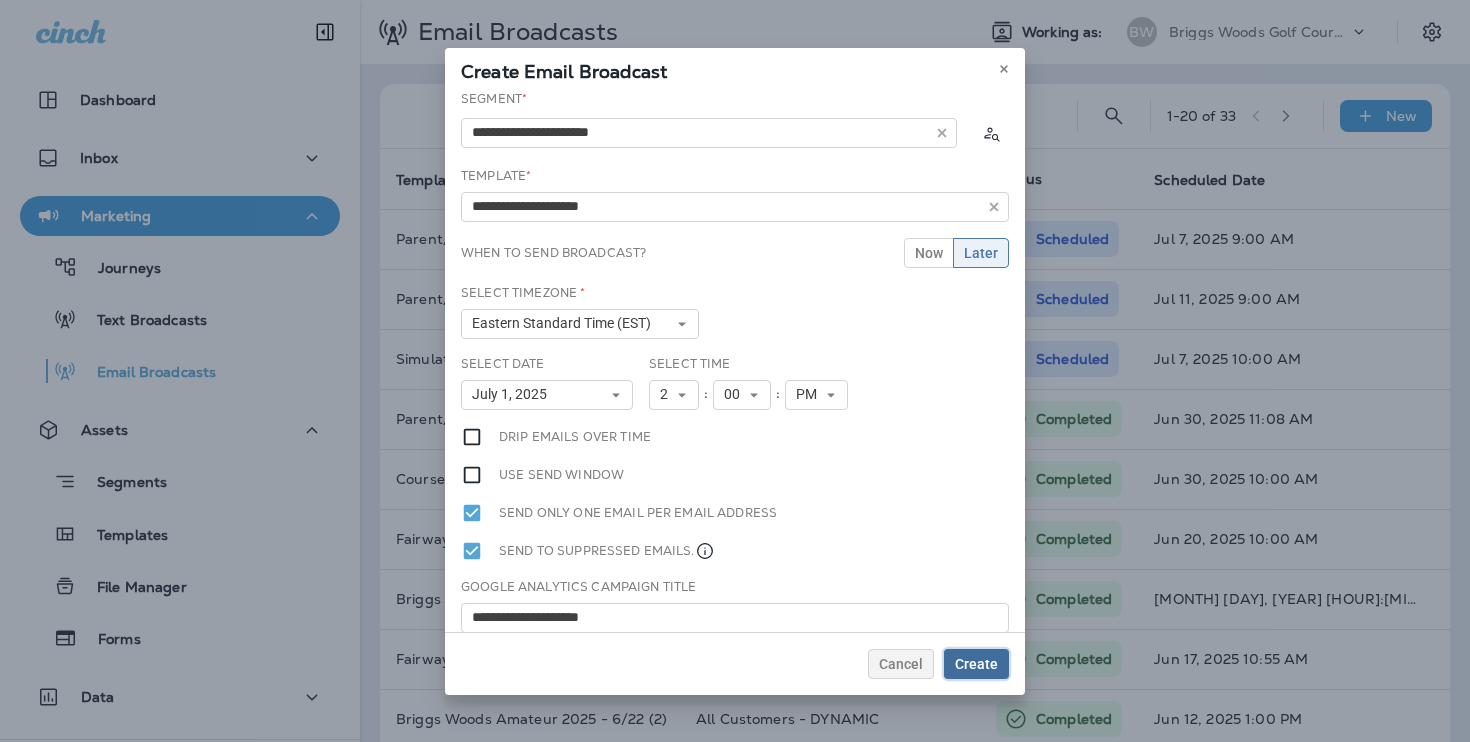 click on "Create" at bounding box center (976, 664) 